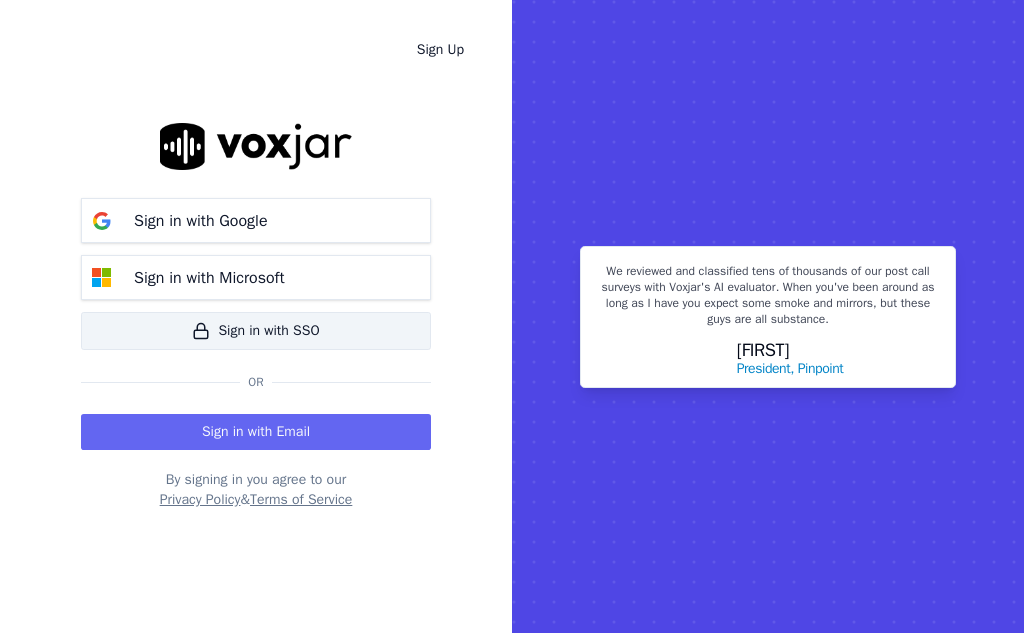 scroll, scrollTop: 0, scrollLeft: 0, axis: both 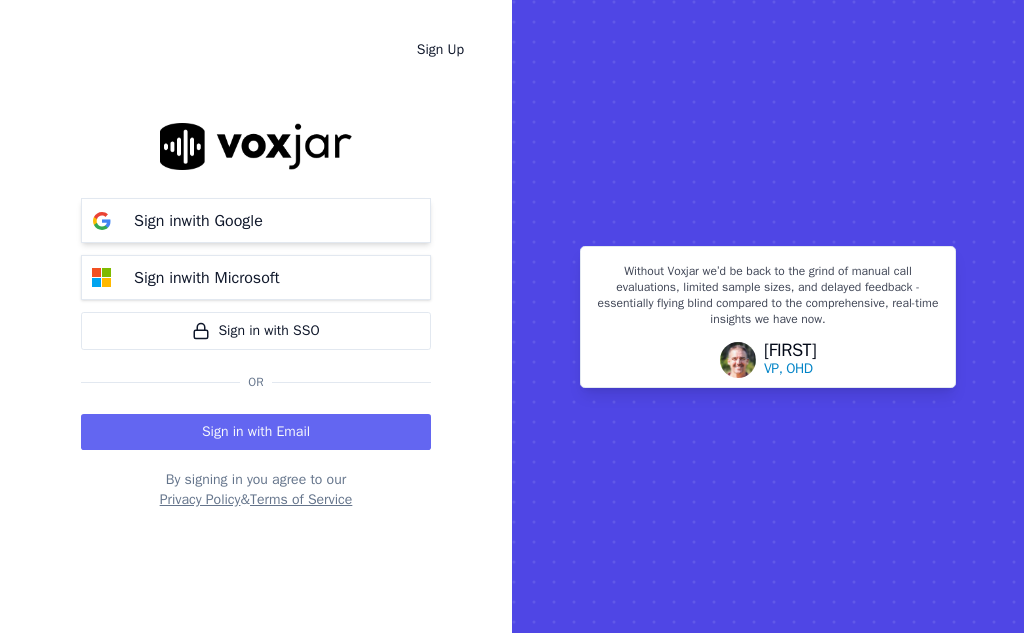 click on "Sign in  with Google" at bounding box center (198, 221) 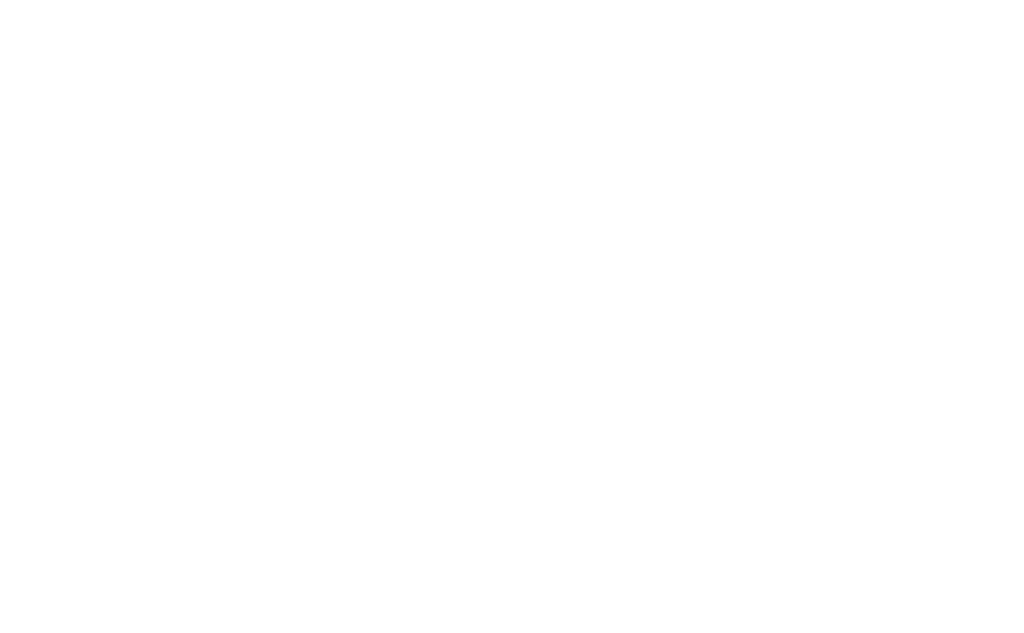 scroll, scrollTop: 0, scrollLeft: 0, axis: both 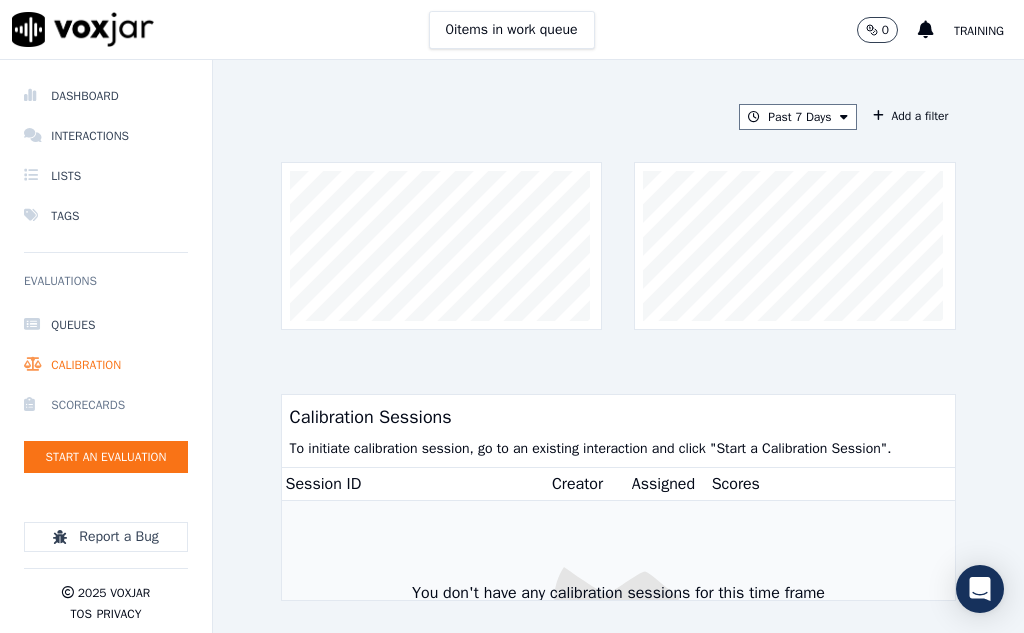 click on "Scorecards" at bounding box center [106, 405] 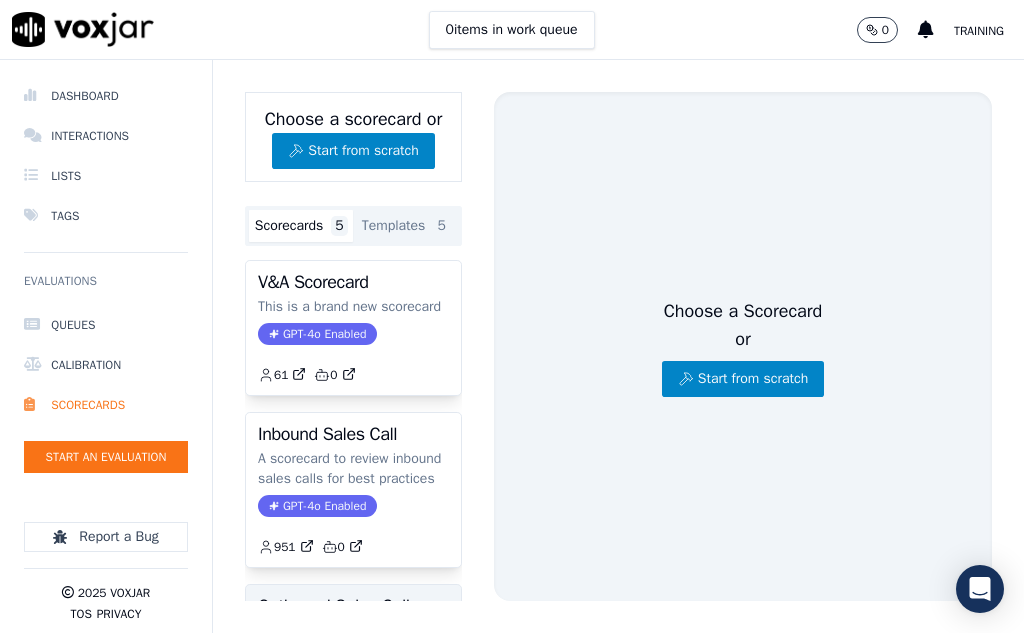 scroll, scrollTop: 0, scrollLeft: 0, axis: both 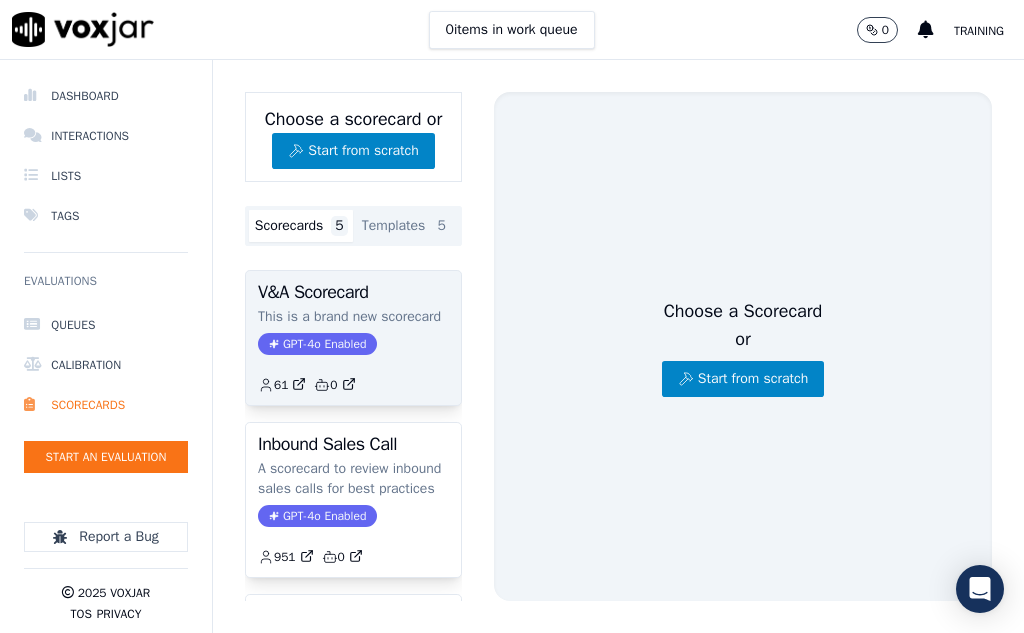 click on "V&A  Scorecard" at bounding box center (353, 292) 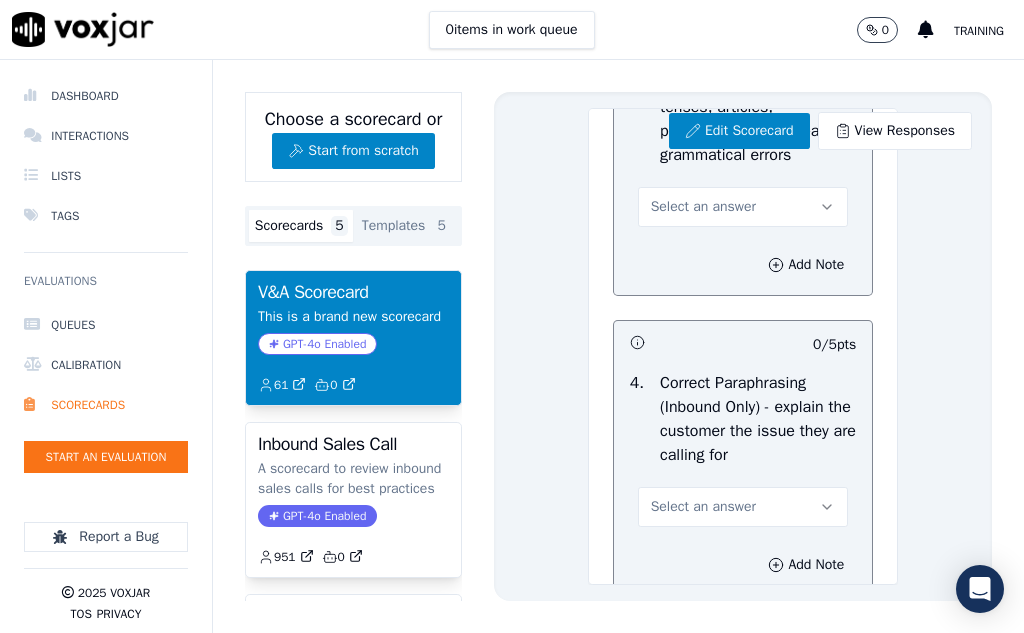 scroll, scrollTop: 1100, scrollLeft: 0, axis: vertical 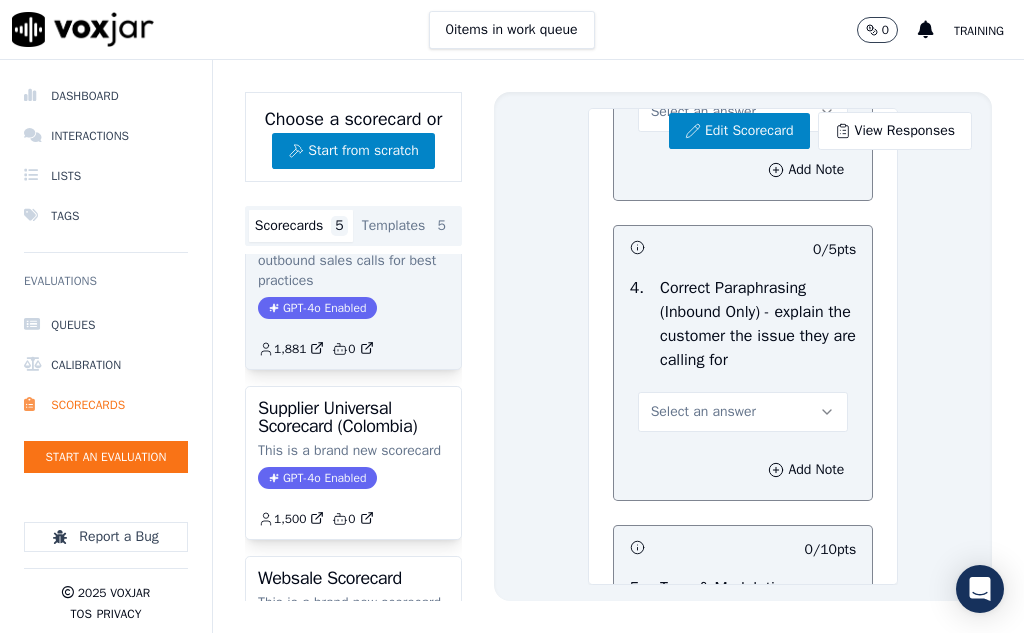 click on "A scorecard to review outbound sales calls for best practices" 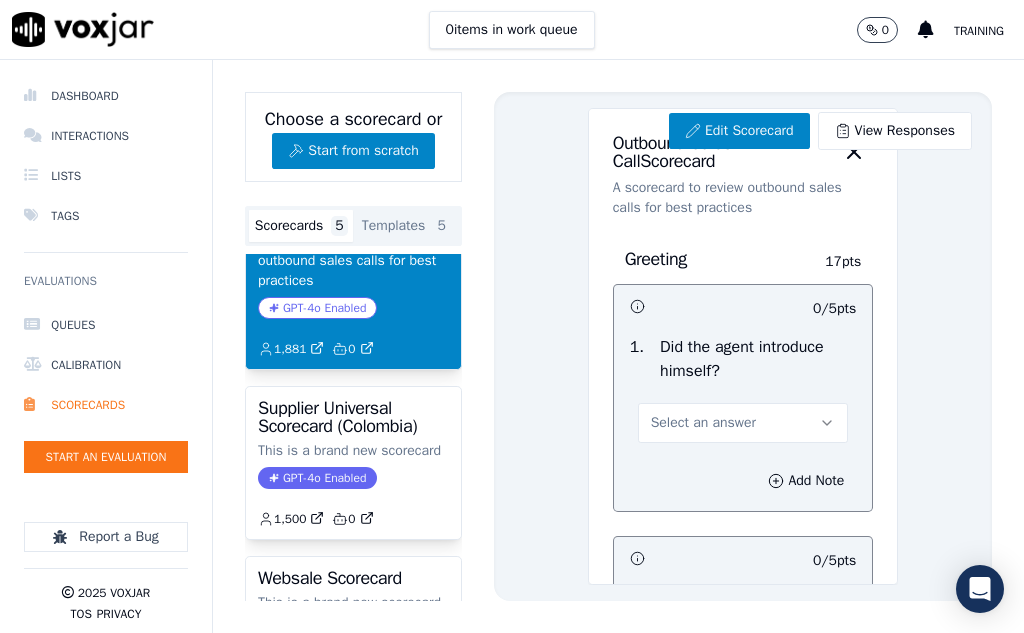 scroll, scrollTop: 0, scrollLeft: 0, axis: both 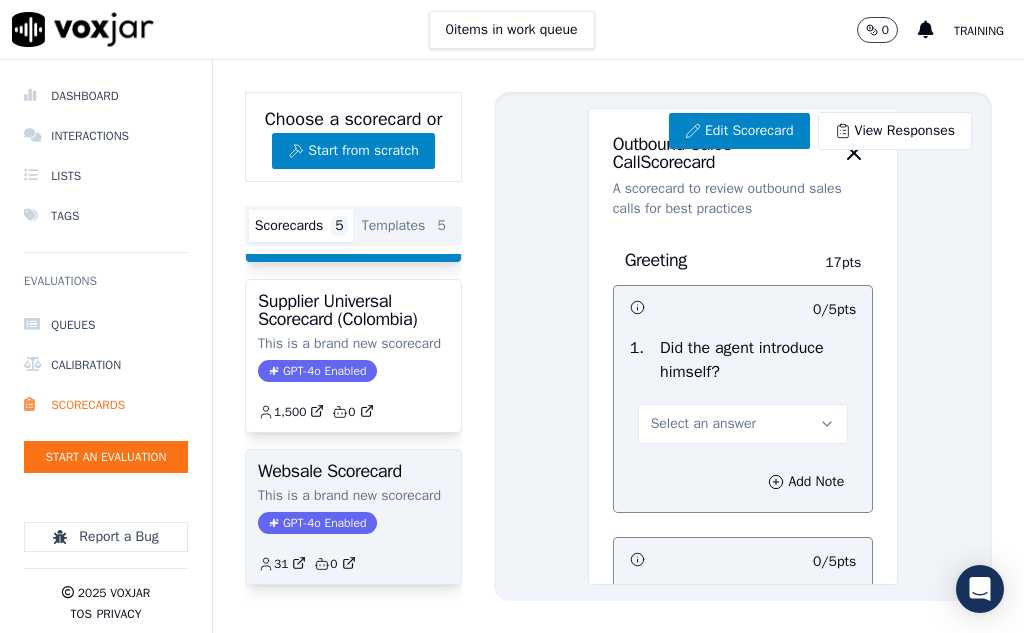 click on "Websale Scorecard" at bounding box center [353, 471] 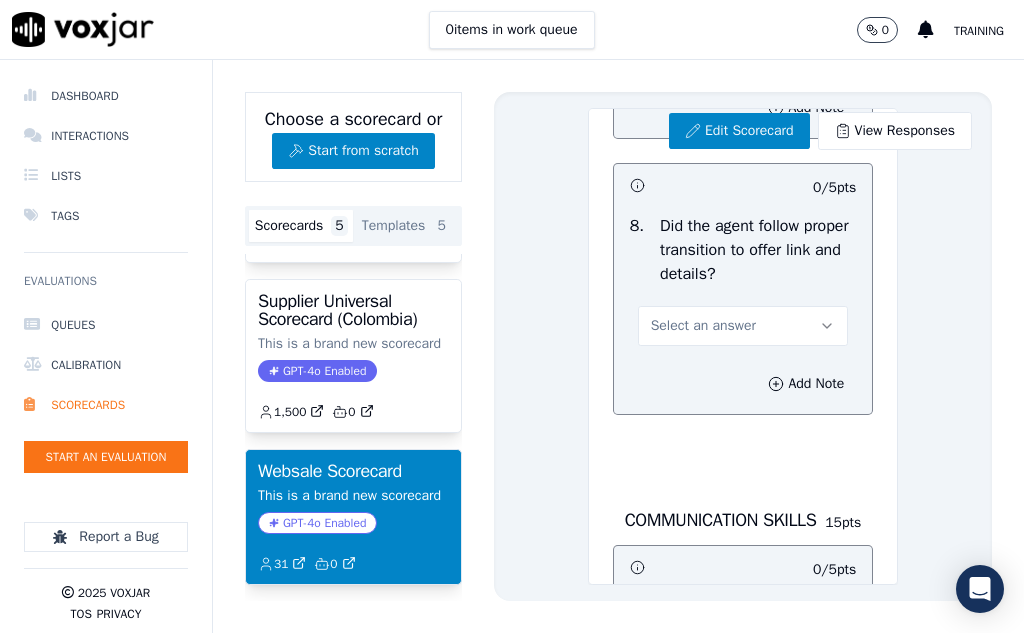 scroll, scrollTop: 5500, scrollLeft: 0, axis: vertical 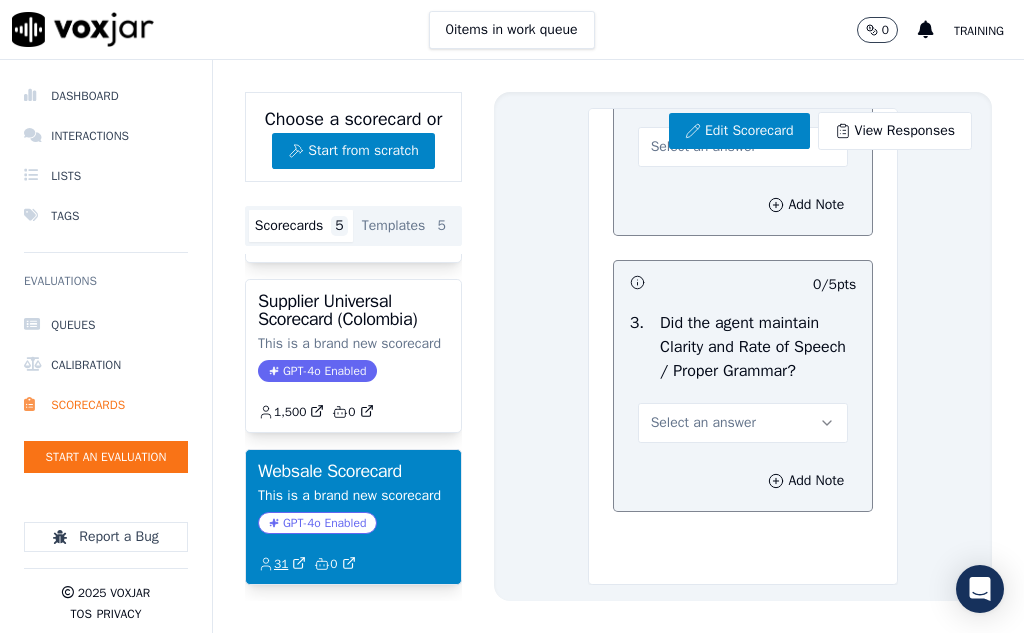 click on "31" at bounding box center [282, 564] 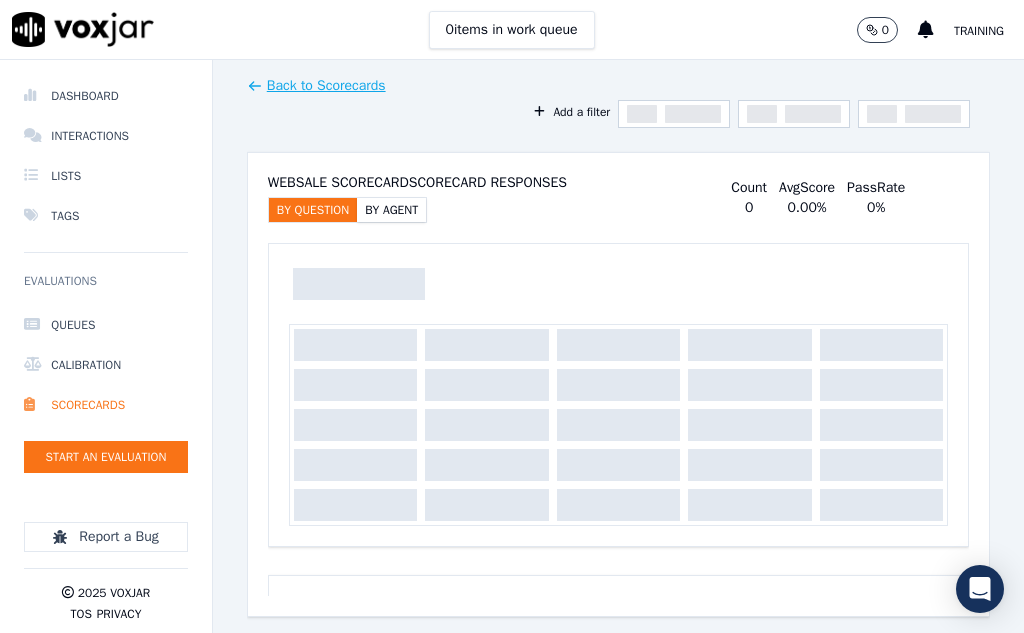 scroll, scrollTop: 0, scrollLeft: 0, axis: both 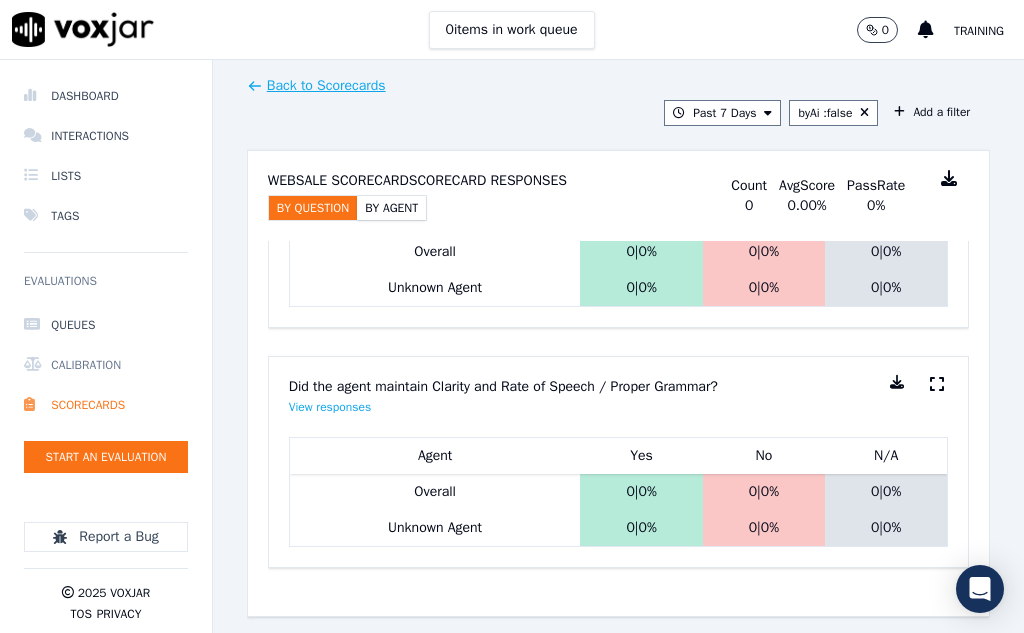click on "Calibration" at bounding box center (106, 365) 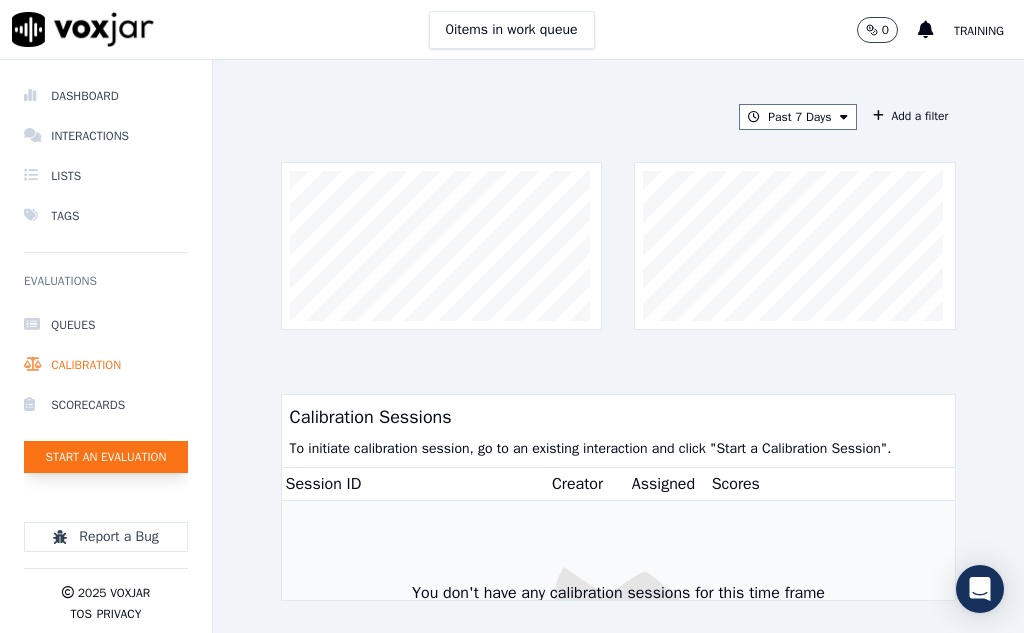 click on "Start an Evaluation" 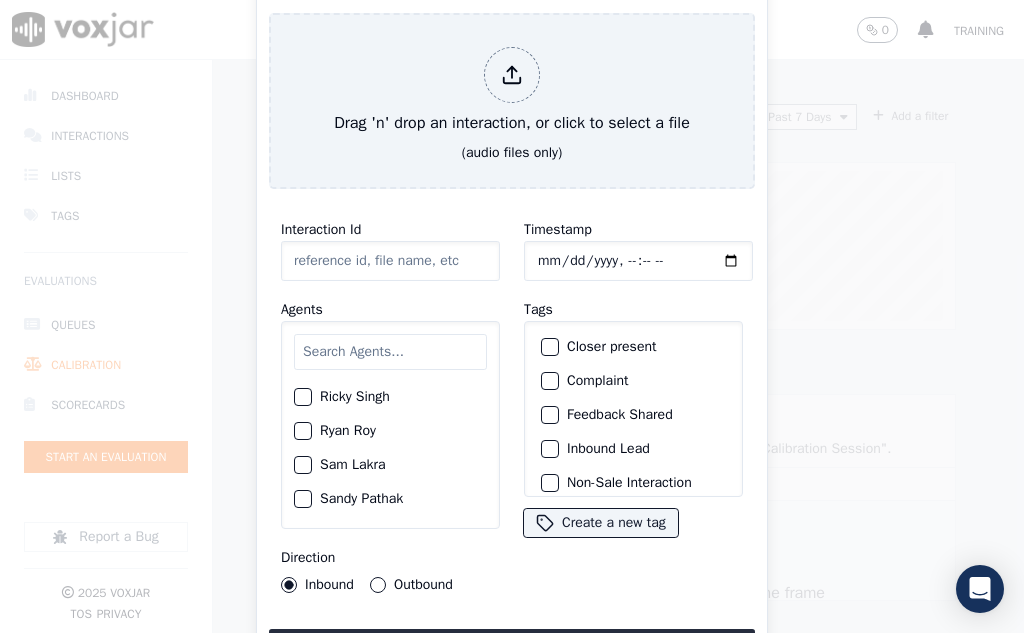 scroll, scrollTop: 2000, scrollLeft: 0, axis: vertical 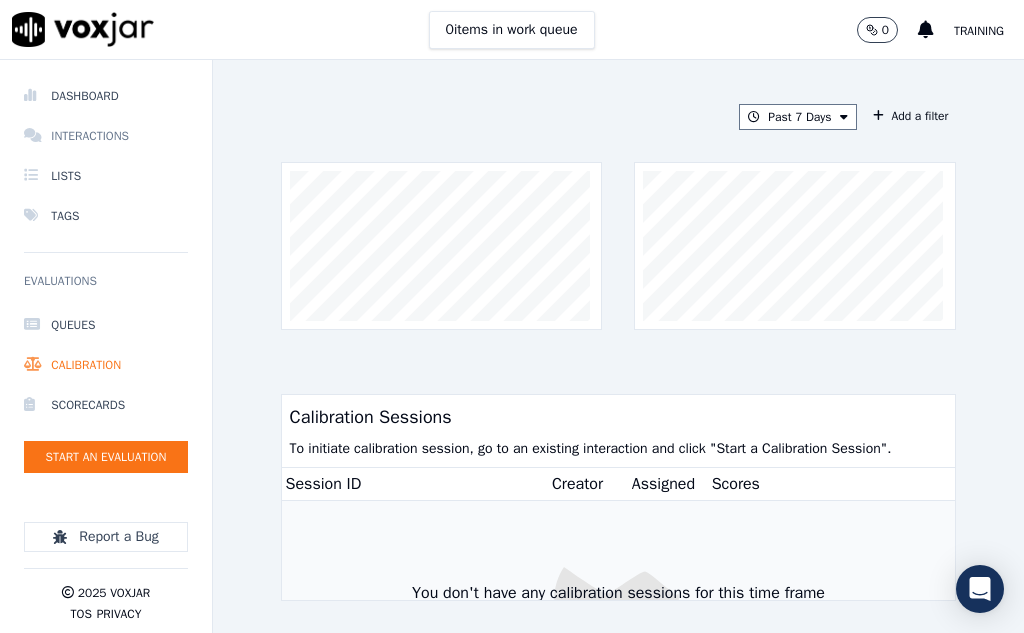 click on "Interactions" at bounding box center [106, 136] 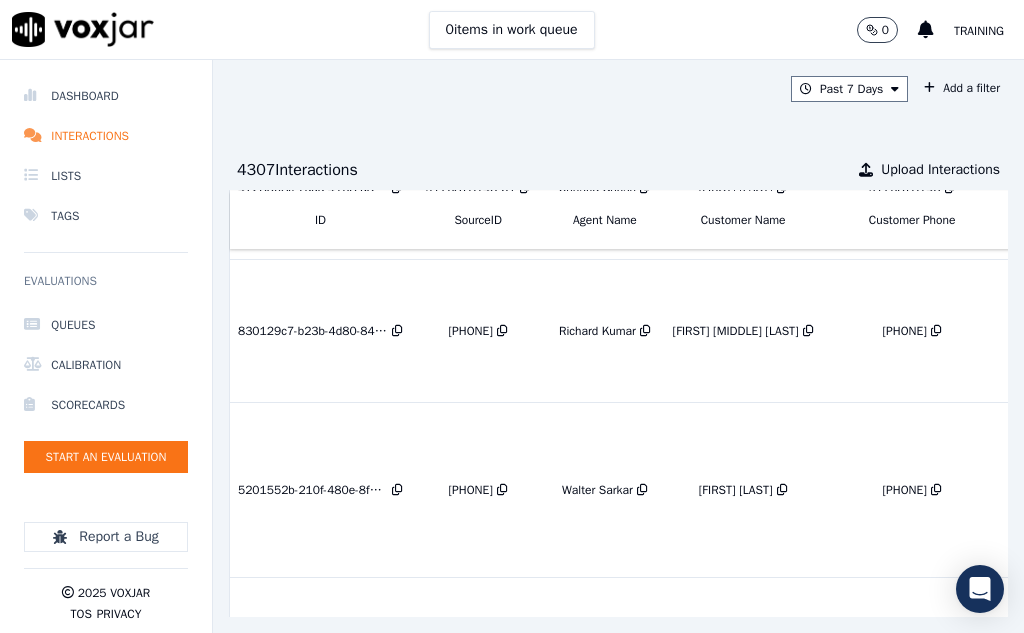 scroll, scrollTop: 500, scrollLeft: 0, axis: vertical 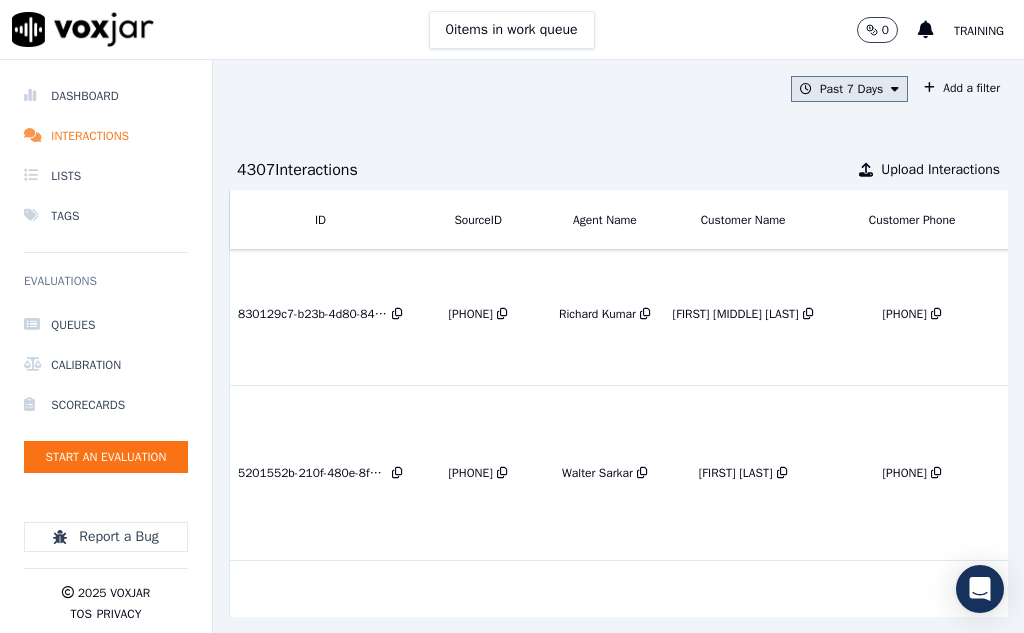 click at bounding box center (895, 89) 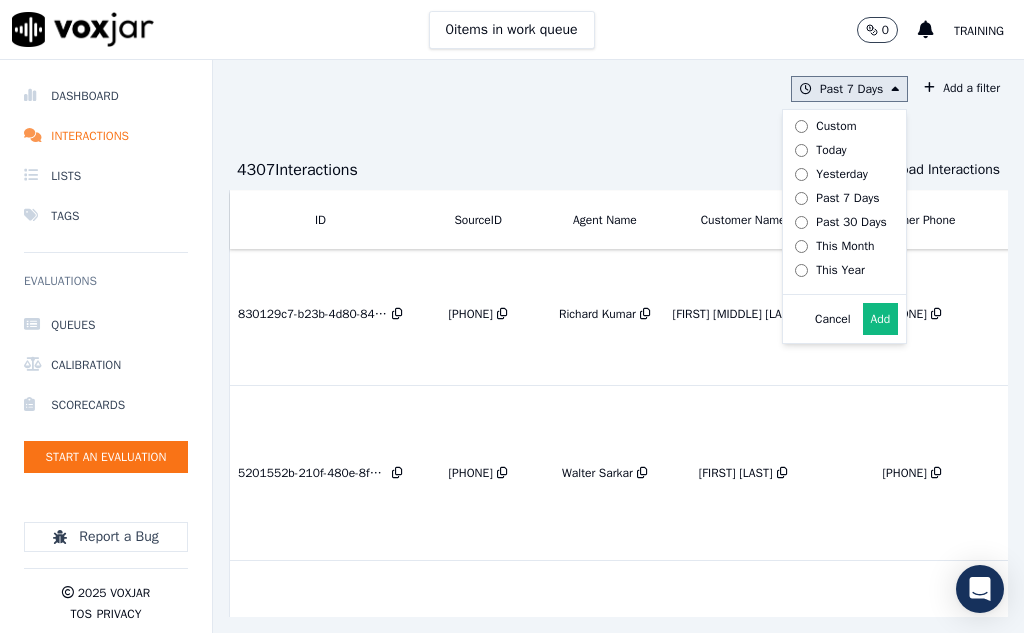 click on "Add" at bounding box center (881, 319) 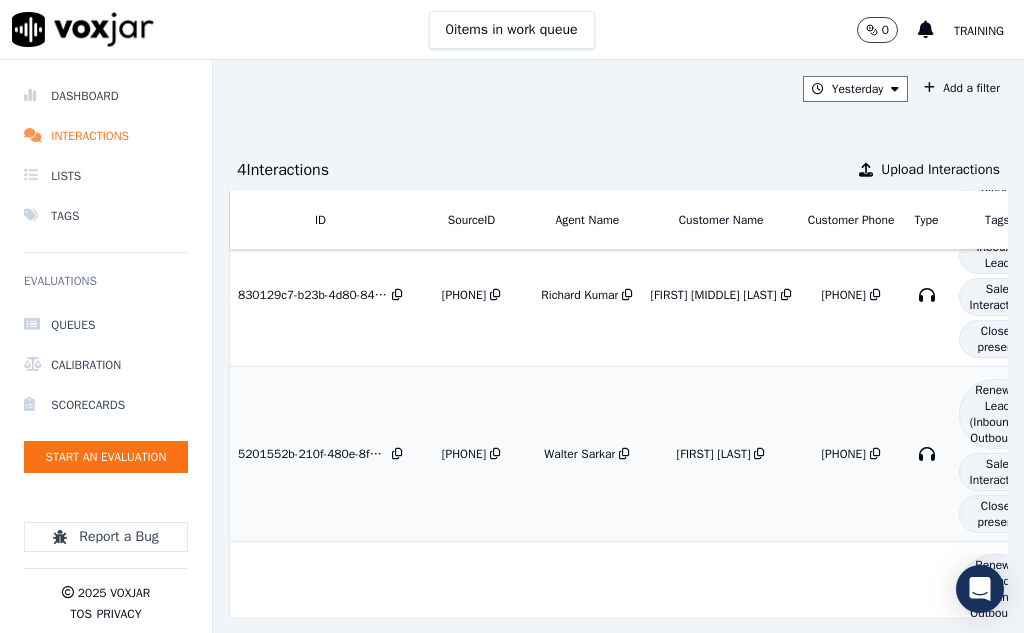 scroll, scrollTop: 0, scrollLeft: 0, axis: both 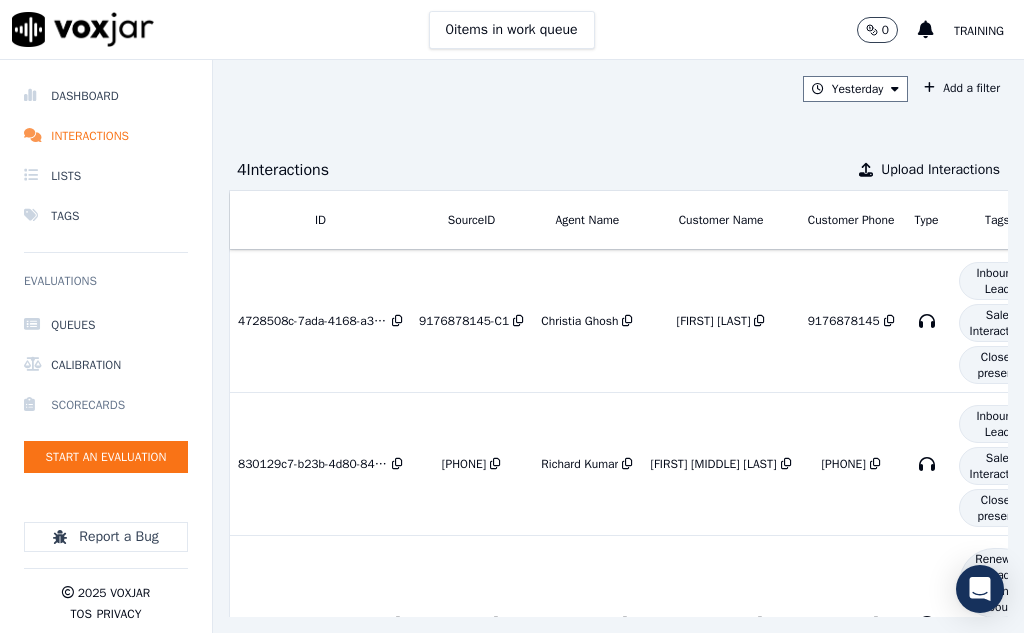 click on "Scorecards" at bounding box center [106, 405] 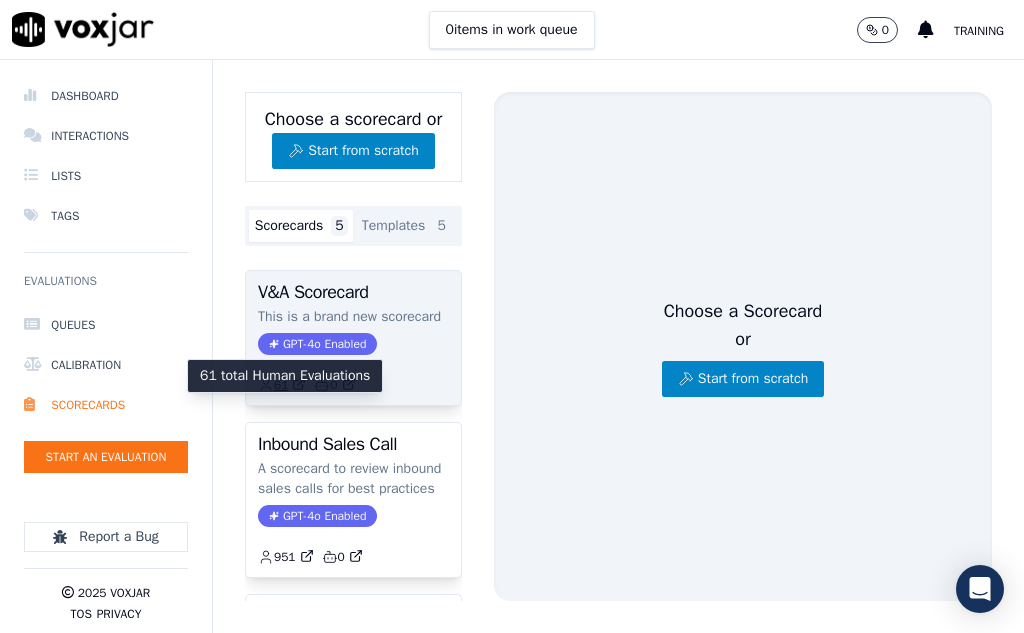 click on "61" at bounding box center (282, 385) 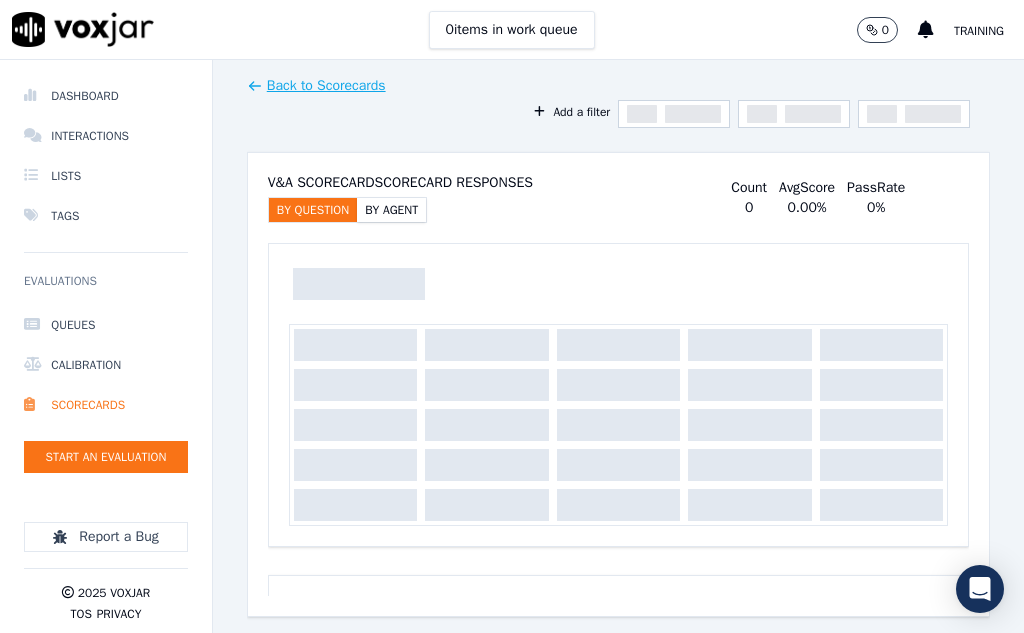 scroll, scrollTop: 0, scrollLeft: 0, axis: both 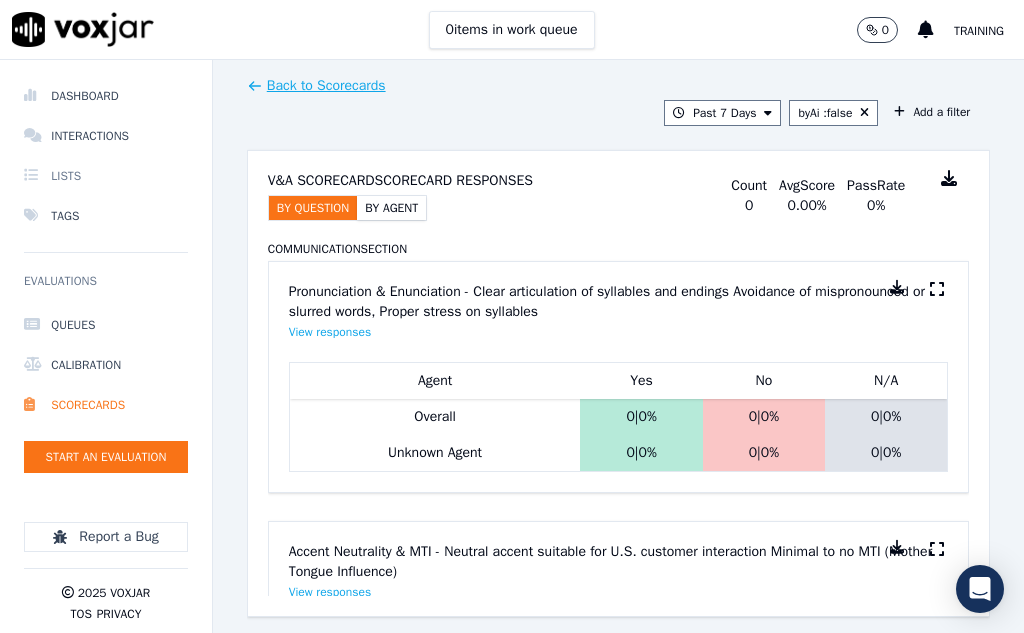 click on "Lists" at bounding box center (106, 176) 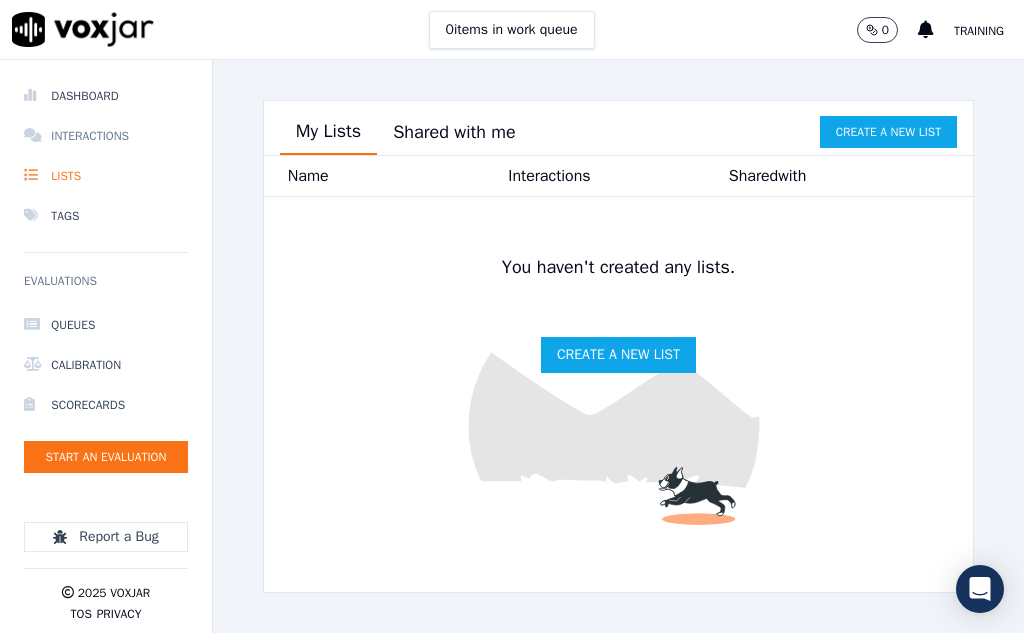 click on "Interactions" at bounding box center [106, 136] 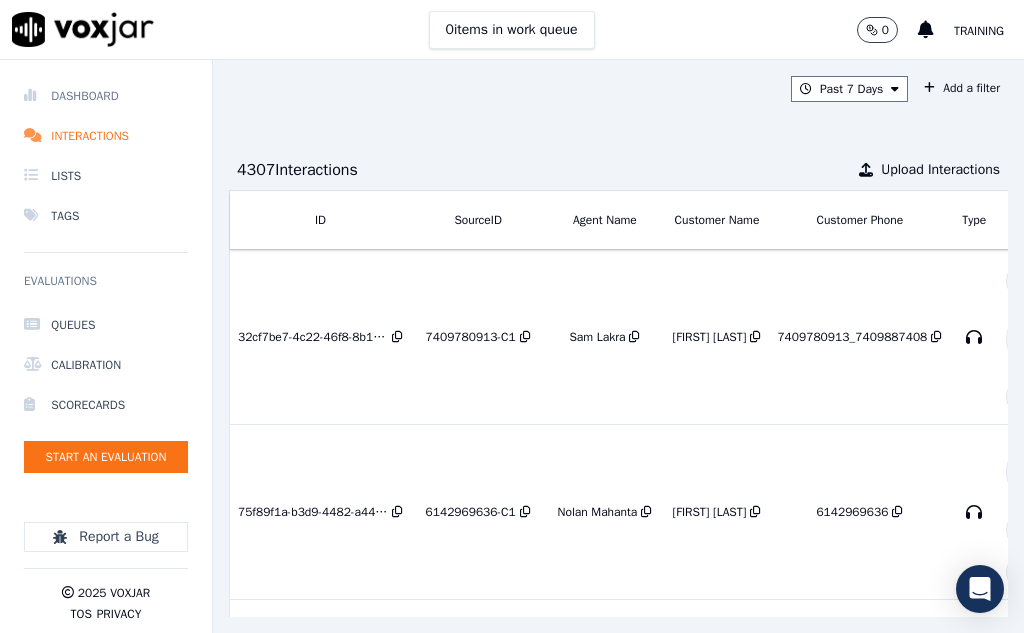click on "Dashboard" at bounding box center [106, 96] 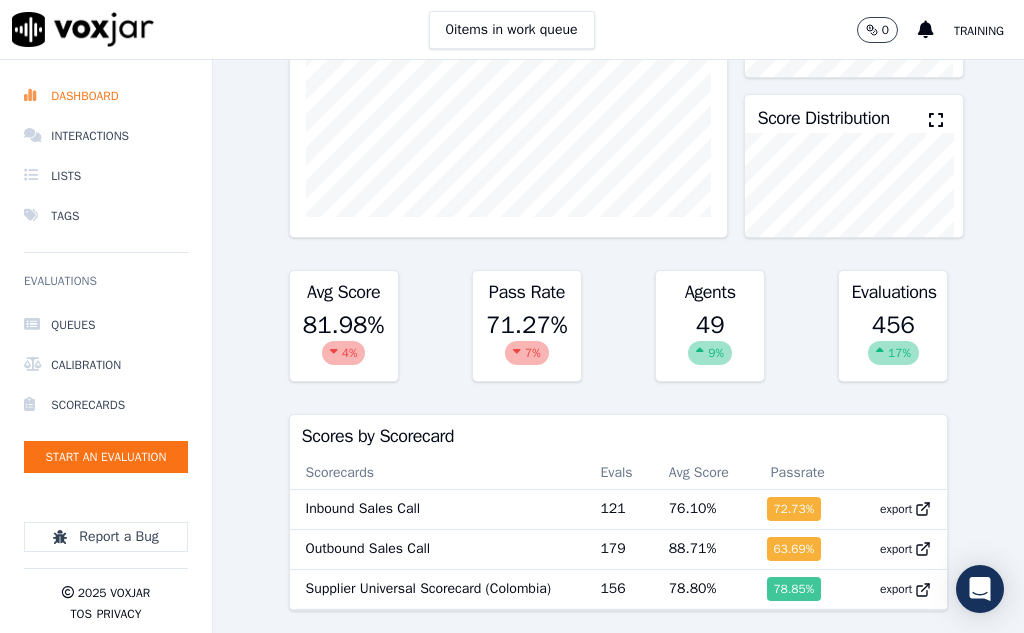 scroll, scrollTop: 300, scrollLeft: 0, axis: vertical 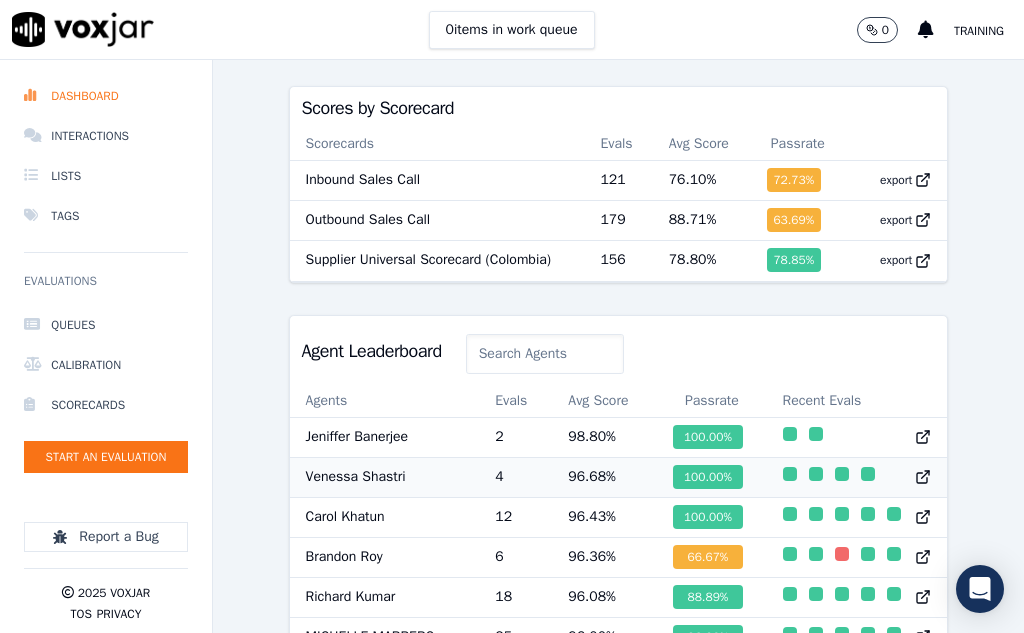 click on "Venessa Shastri" at bounding box center [385, 477] 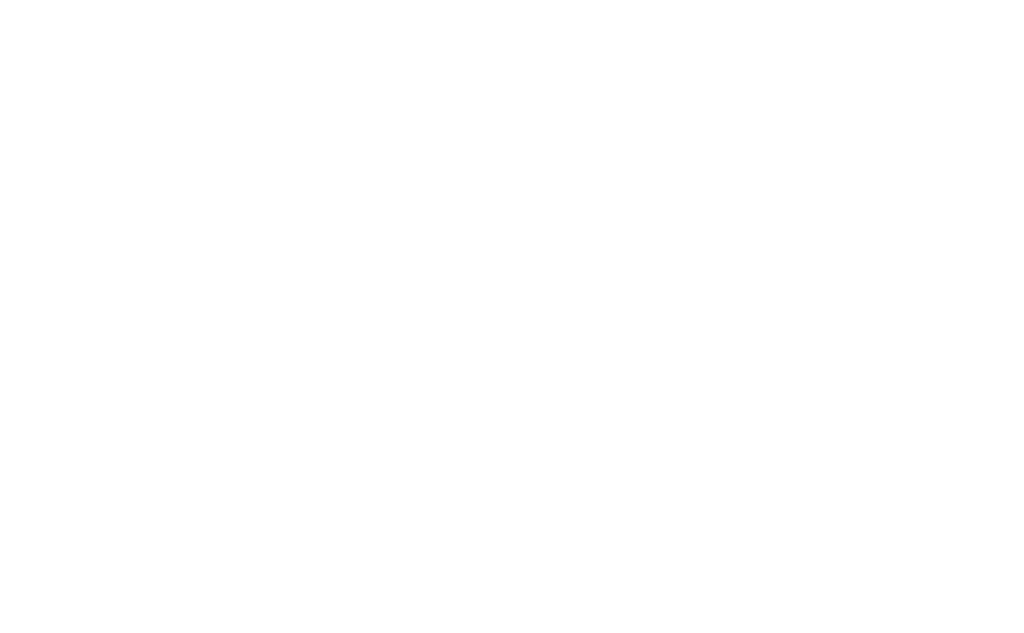 scroll, scrollTop: 0, scrollLeft: 0, axis: both 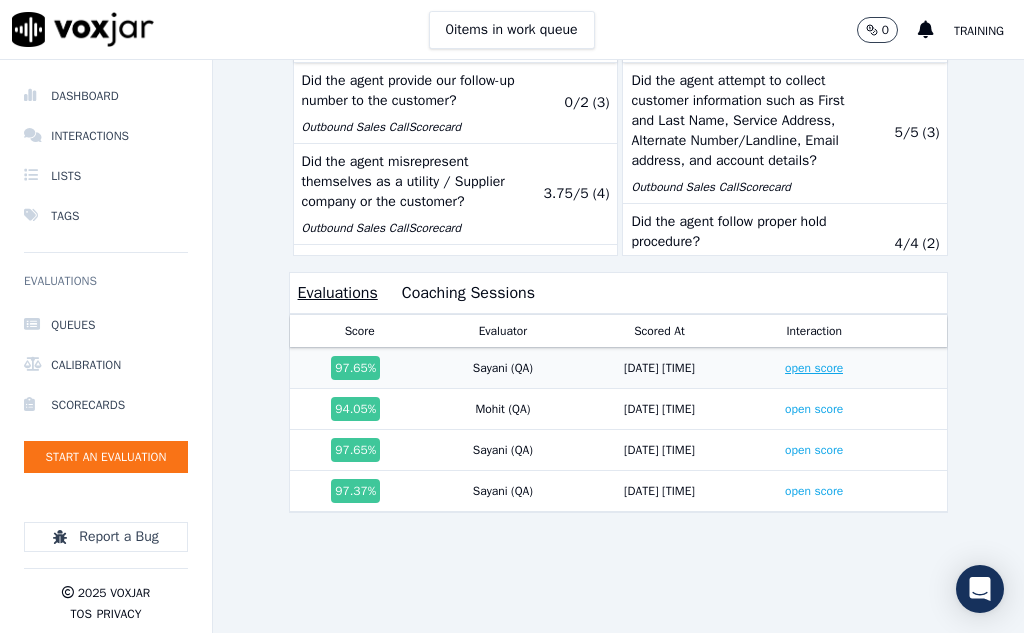 click on "open score" at bounding box center [814, 368] 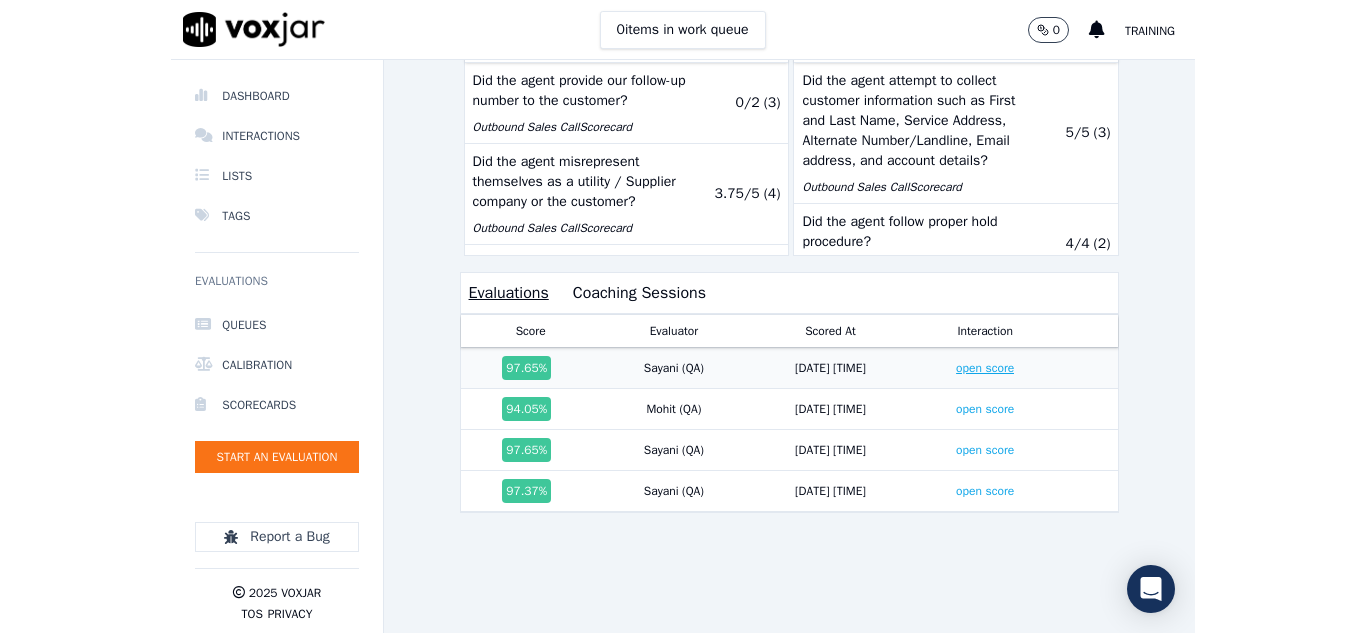 scroll, scrollTop: 0, scrollLeft: 0, axis: both 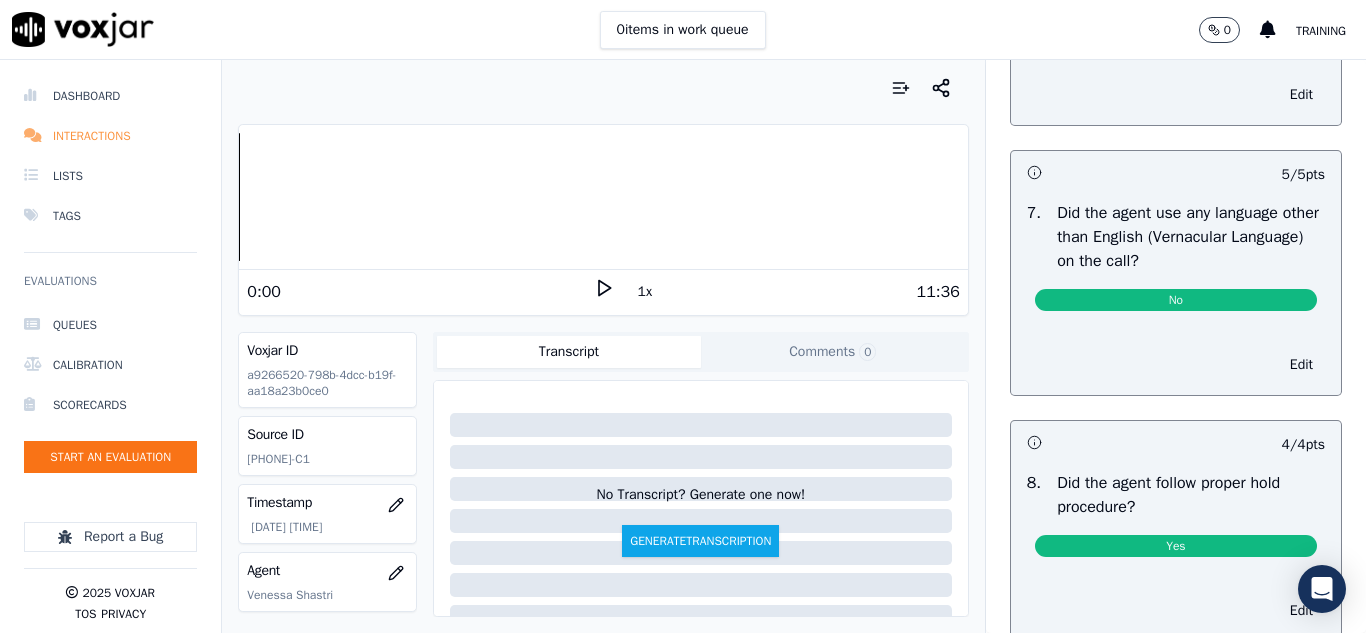 click on "Interactions" at bounding box center (110, 136) 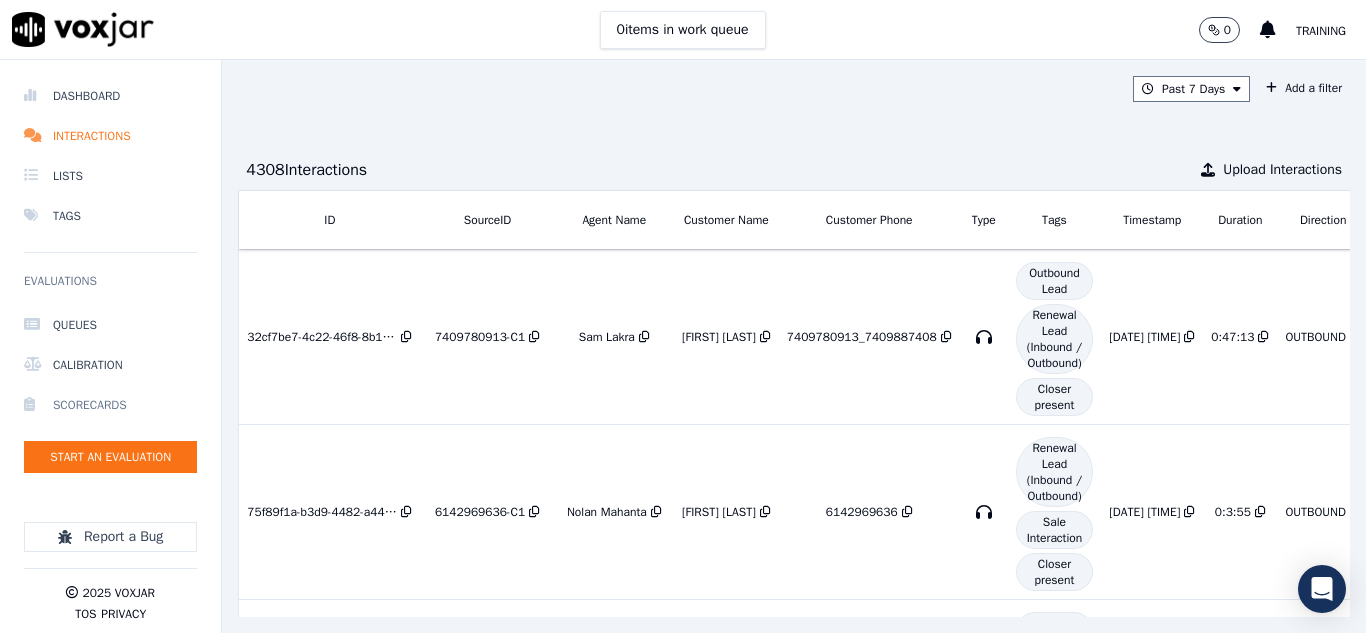 click on "Scorecards" at bounding box center (110, 405) 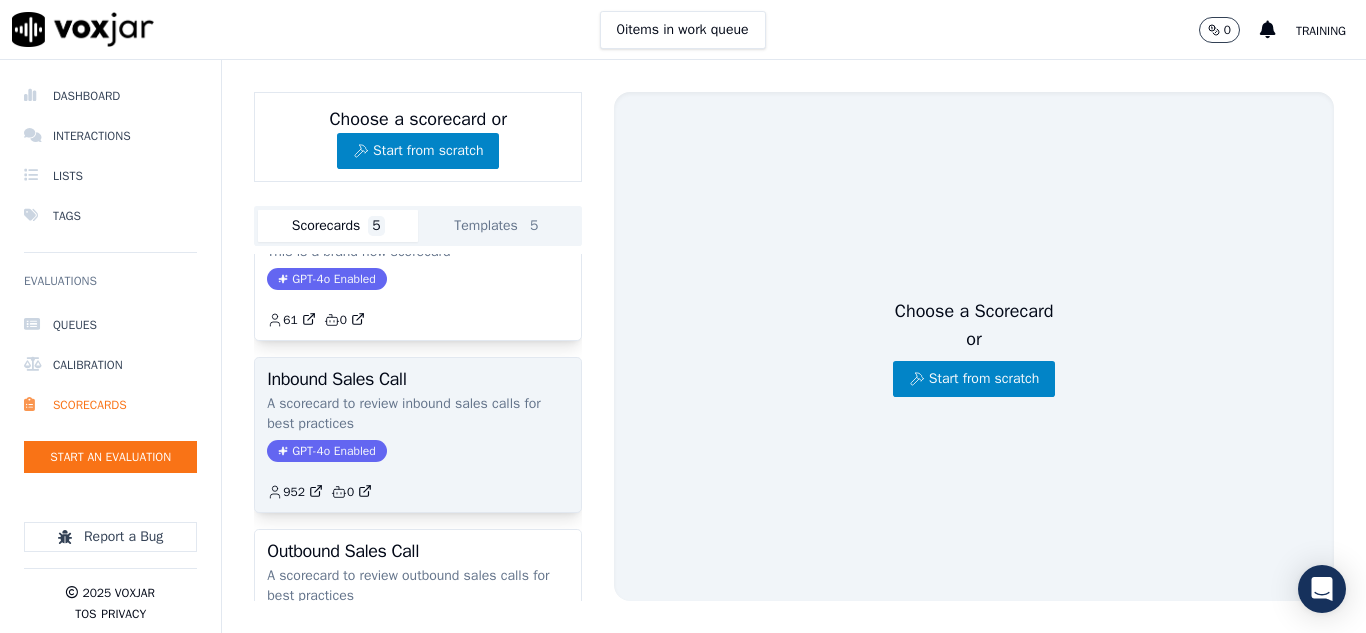 scroll, scrollTop: 200, scrollLeft: 0, axis: vertical 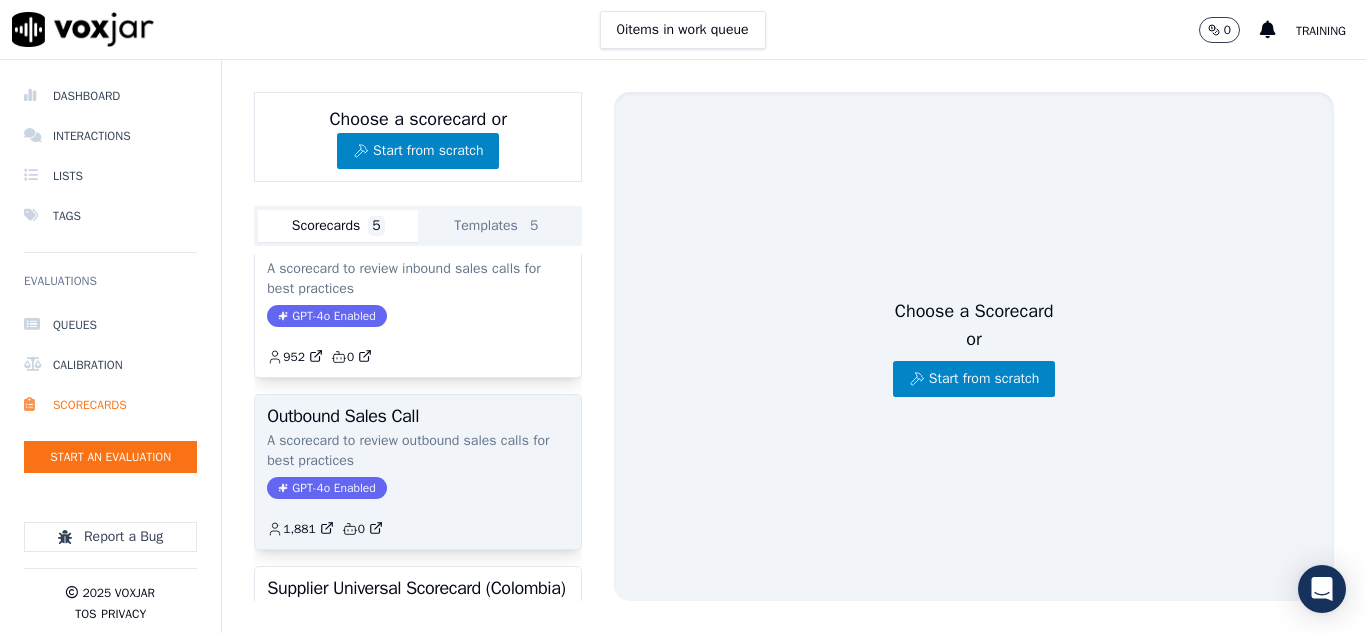 click on "Outbound Sales Call" at bounding box center [418, 416] 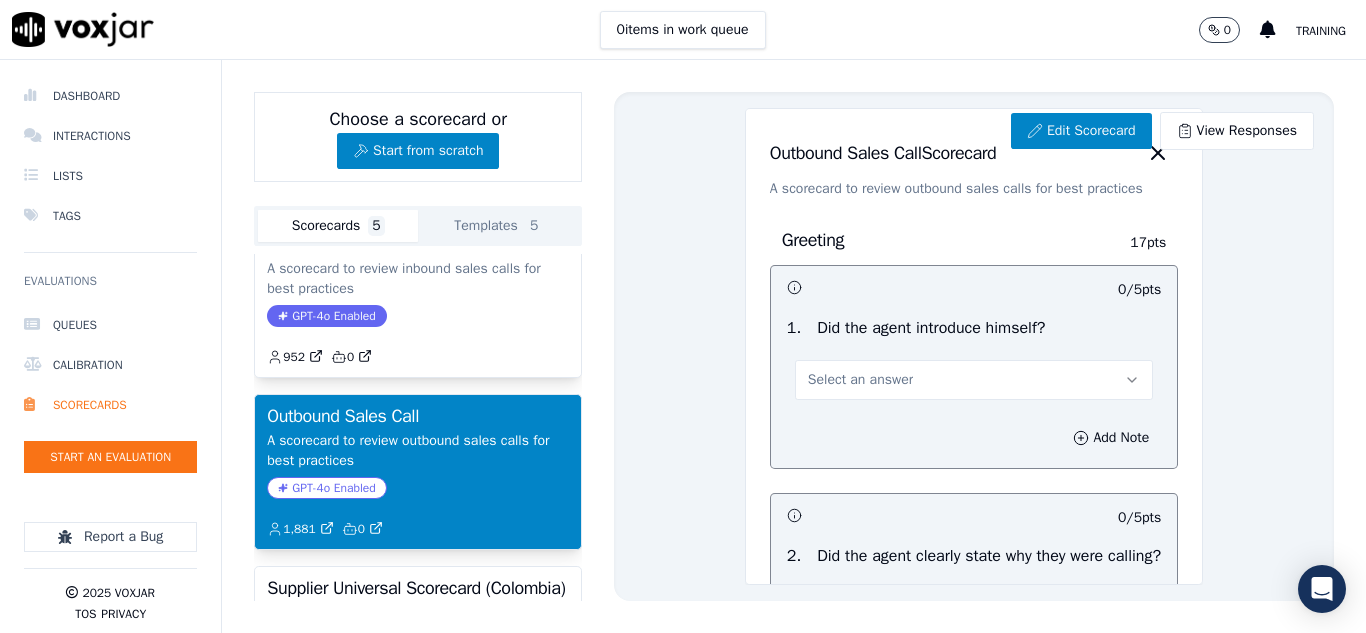 click on "Select an answer" at bounding box center [974, 380] 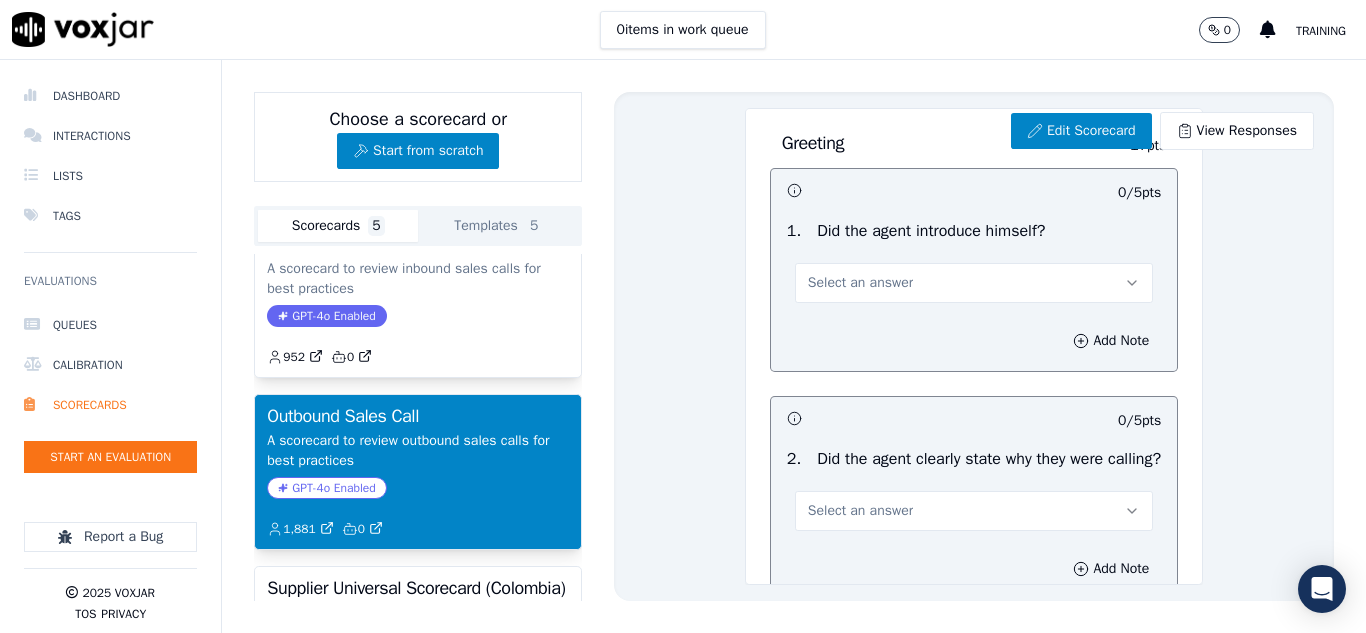 scroll, scrollTop: 200, scrollLeft: 0, axis: vertical 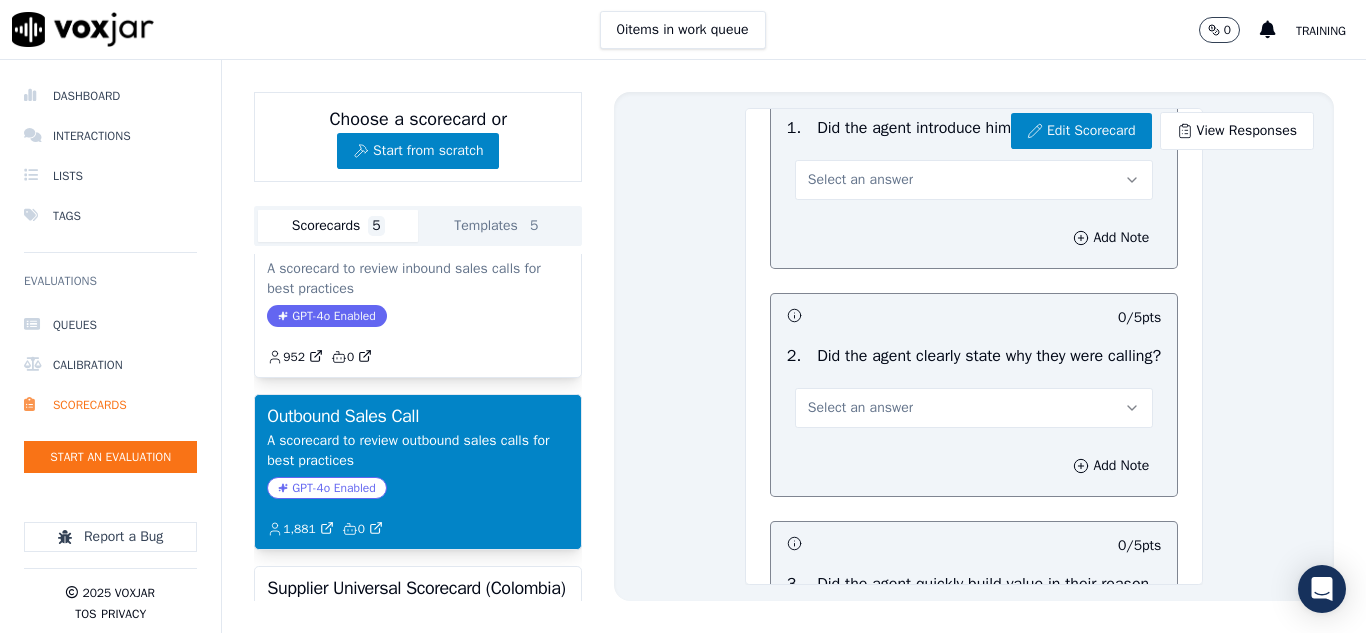 click on "Select an answer" at bounding box center [974, 408] 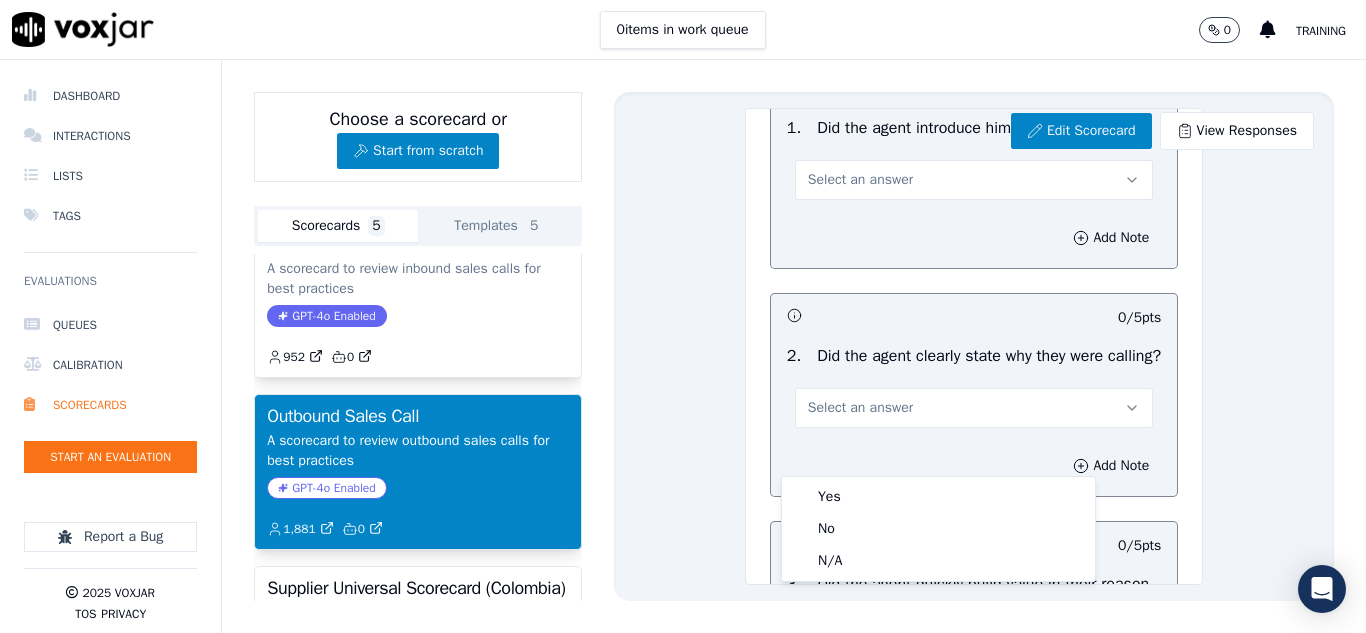 click on "Greeting     17  pts                 0 / 5  pts     1 .   Did the agent introduce himself?   Select an answer          Add Note                           0 / 5  pts     2 .   Did the agent clearly state why they were calling?   Select an answer          Add Note                           0 / 5  pts     3 .   Did the agent quickly build value in their reason for calling the customer?   Select an answer          Add Note                           0 / 2  pts     4 .   Did the agent explain how other customers are getting value from the new rates?   Select an answer          Add Note             Objection Handling     46  pts                 0 / 5  pts     1 .   Did the agent attempt to overcome the customer's objections?   Select an answer          Add Note                           0 / 5  pts     2 .   Did the agent misrepresent themselves as a utility / Supplier company or the customer?   Select an answer          Add Note                           0 / 5  pts     3 .     Select an answer          Add Note" at bounding box center (974, 2808) 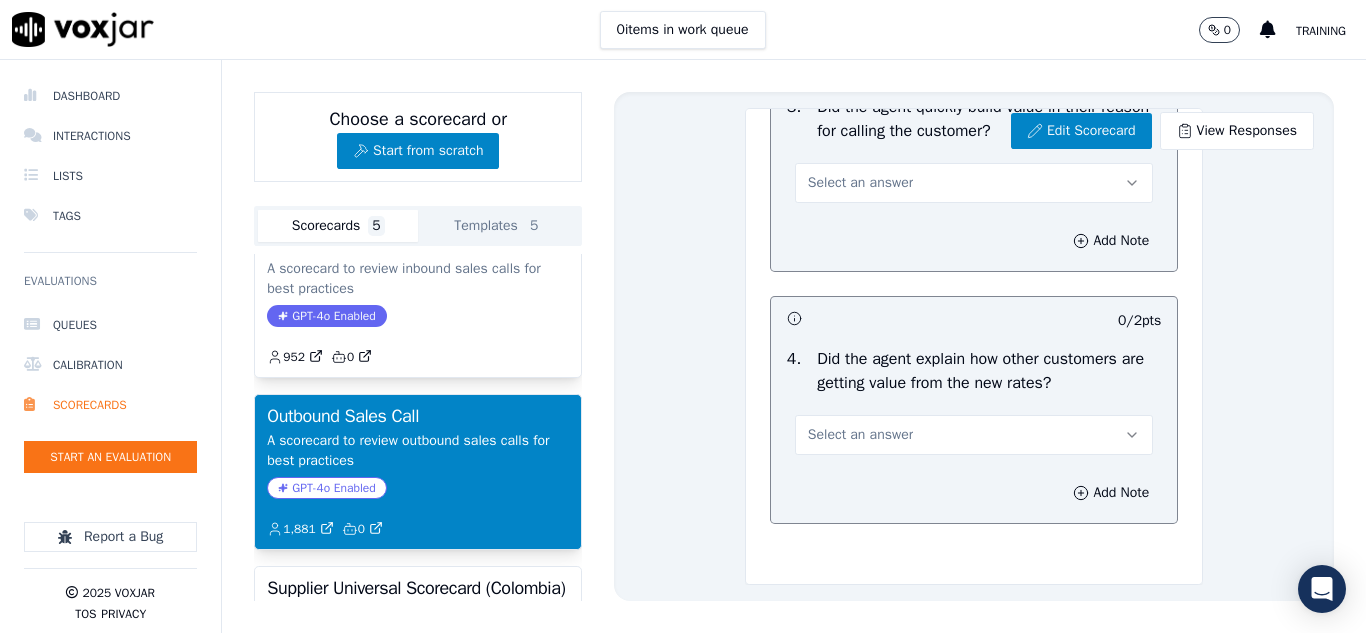 scroll, scrollTop: 700, scrollLeft: 0, axis: vertical 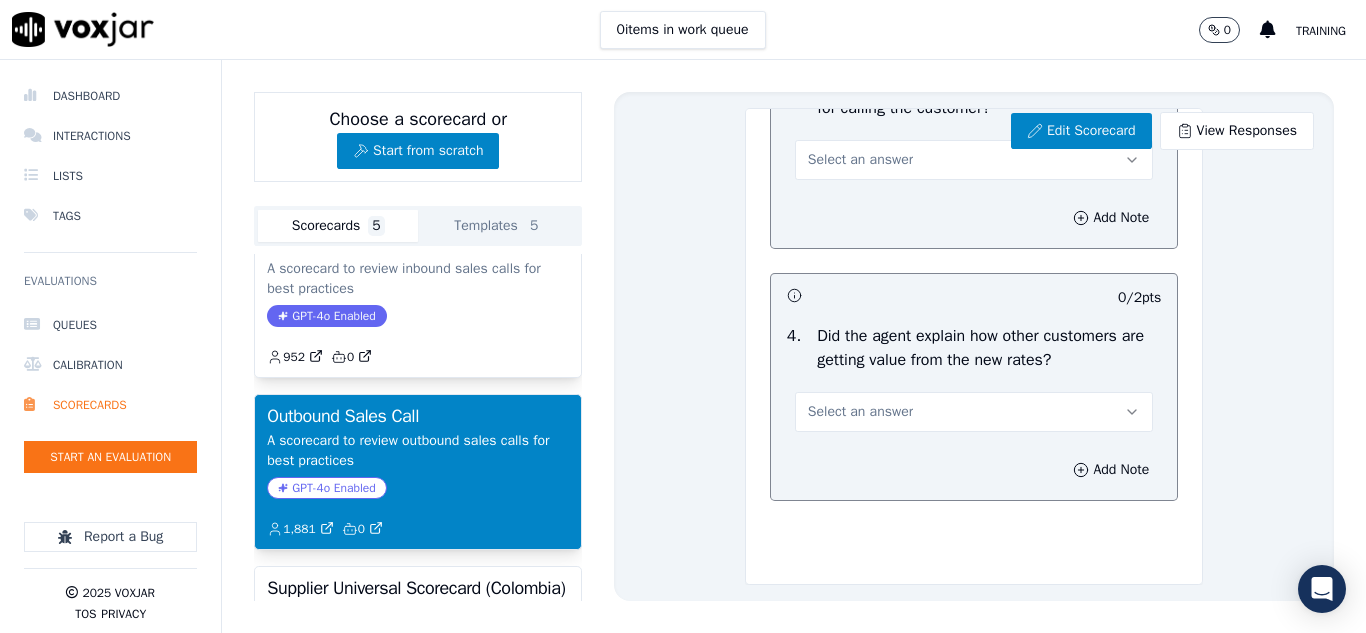 click 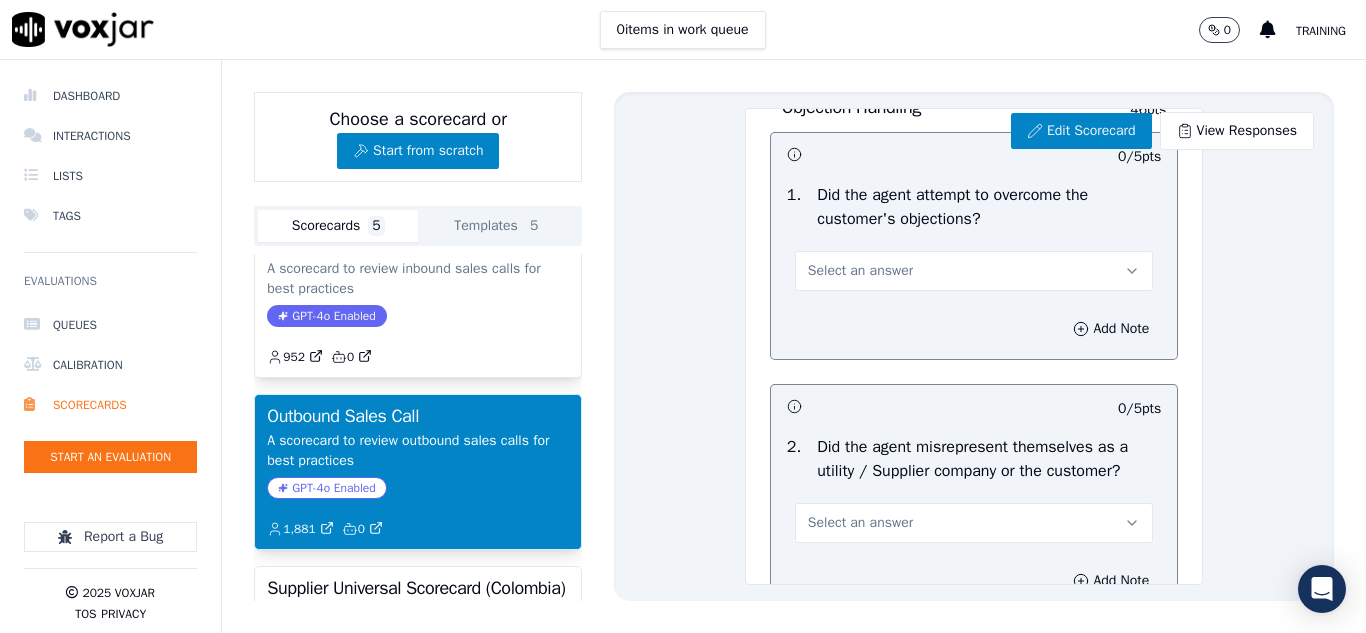 scroll, scrollTop: 1200, scrollLeft: 0, axis: vertical 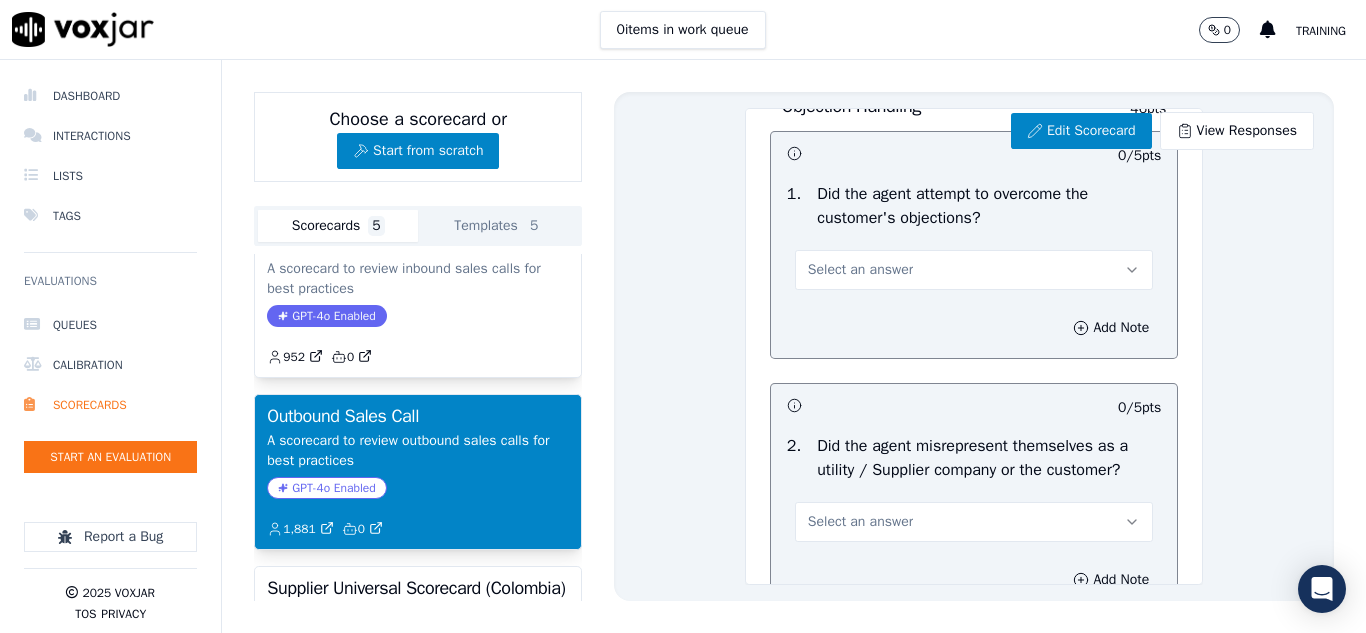 click 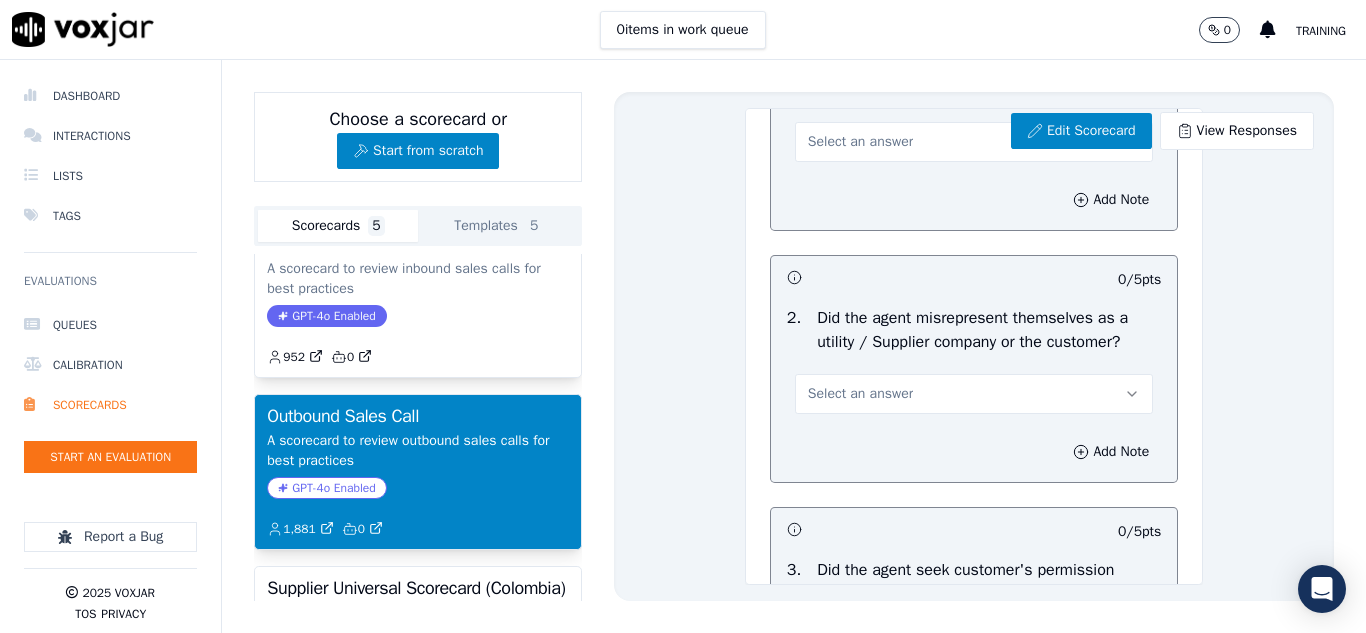 scroll, scrollTop: 1363, scrollLeft: 0, axis: vertical 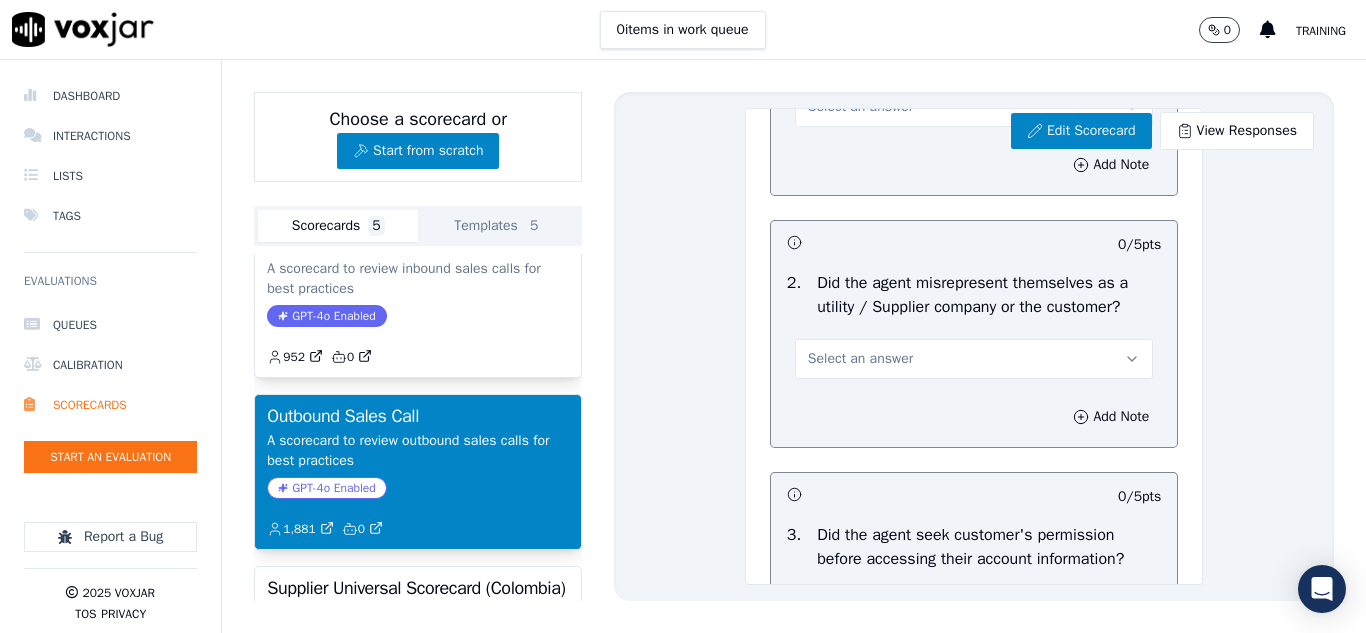 click 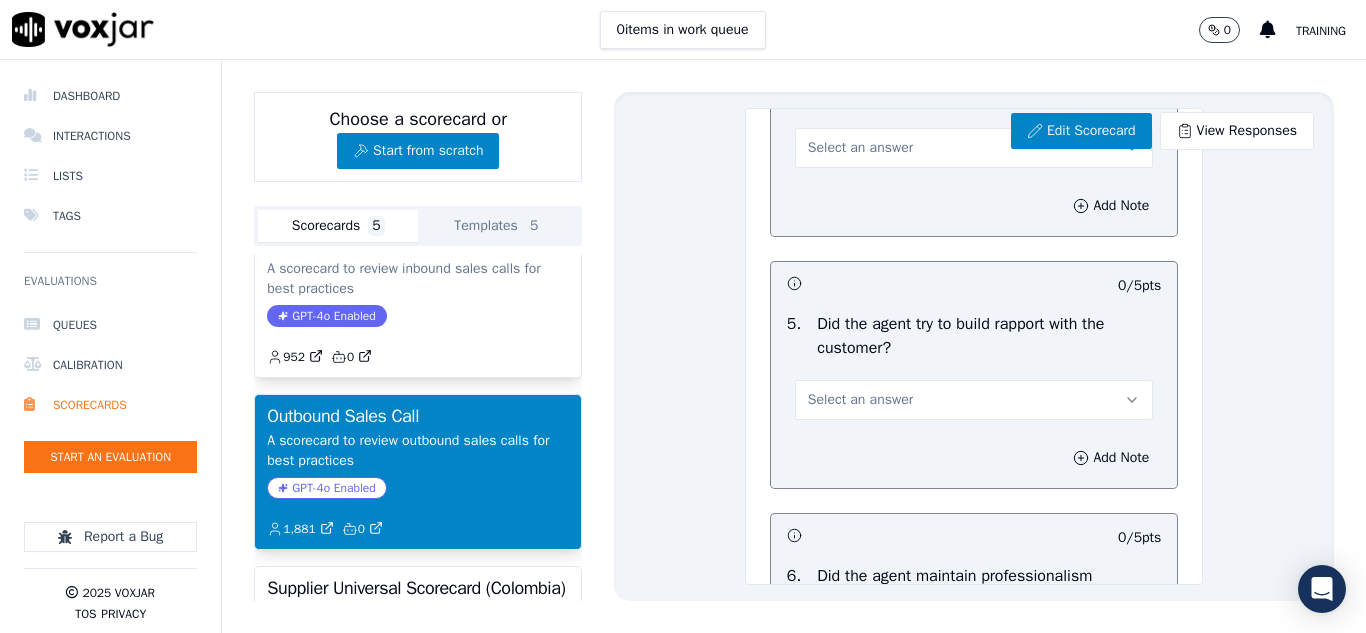 scroll, scrollTop: 2226, scrollLeft: 0, axis: vertical 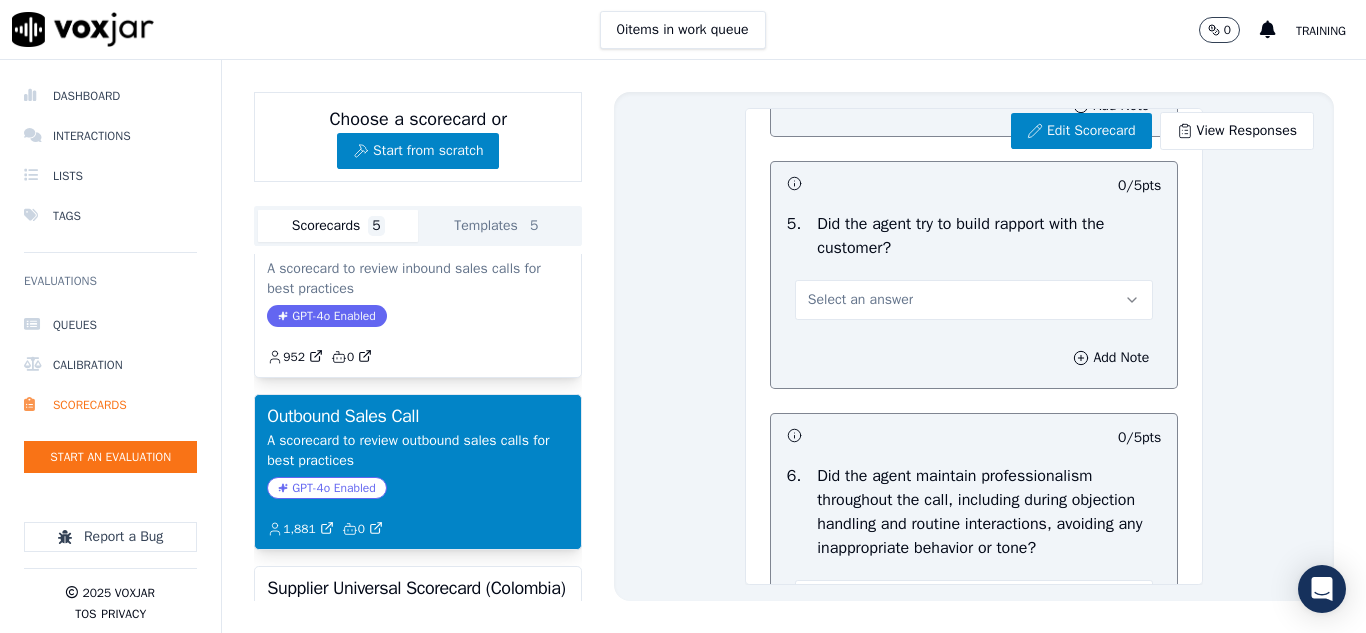 click 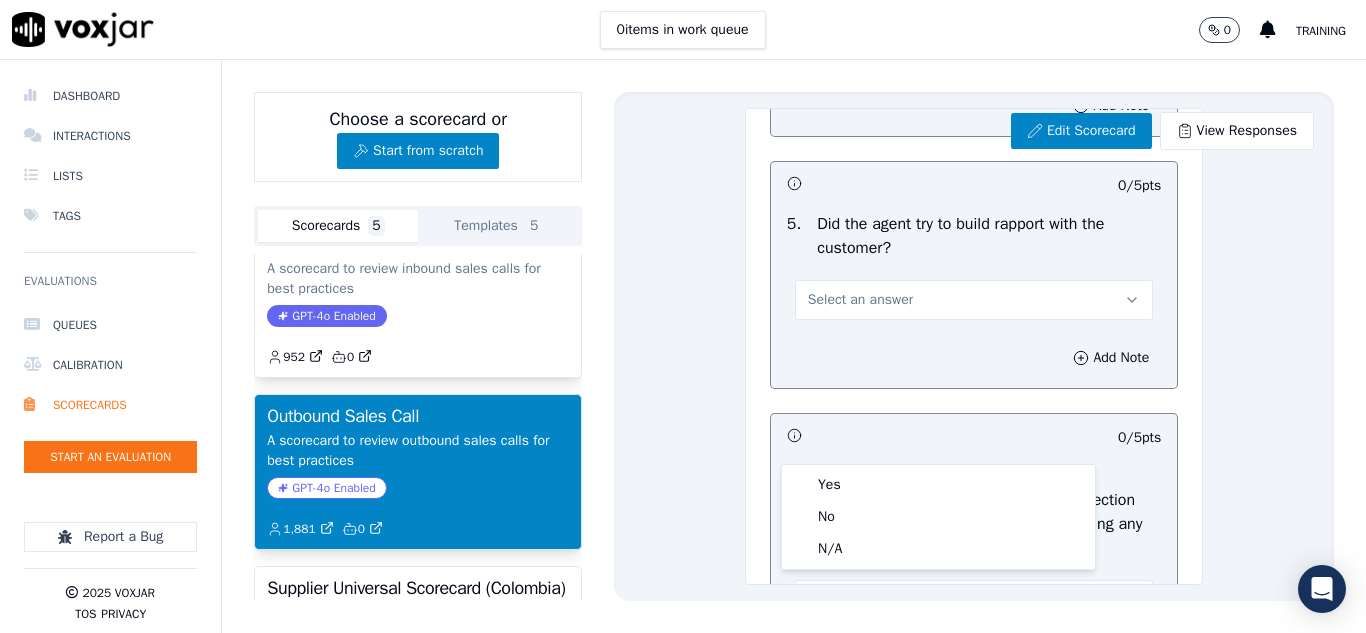 click on "Objection Handling     46  pts                 0 / 5  pts     1 .   Did the agent attempt to overcome the customer's objections?   Select an answer          Add Note                           0 / 5  pts     2 .   Did the agent misrepresent themselves as a utility / Supplier company or the customer?   Select an answer          Add Note                           0 / 5  pts     3 .   Did the agent seek customer's permission before accessing their account information?   Select an answer          Add Note                           0 / 5  pts     4 .   Did the agent attempt to collect customer information such as First and Last Name, Service Address, Alternate Number/Landline, Email address, and account details?   Select an answer          Add Note                           0 / 5  pts     5 .   Did the agent try to build rapport with the customer?   Select an answer          Add Note                           0 / 5  pts     6 .     Select an answer          Add Note                           0 / 5  pts     7 ." at bounding box center [974, 376] 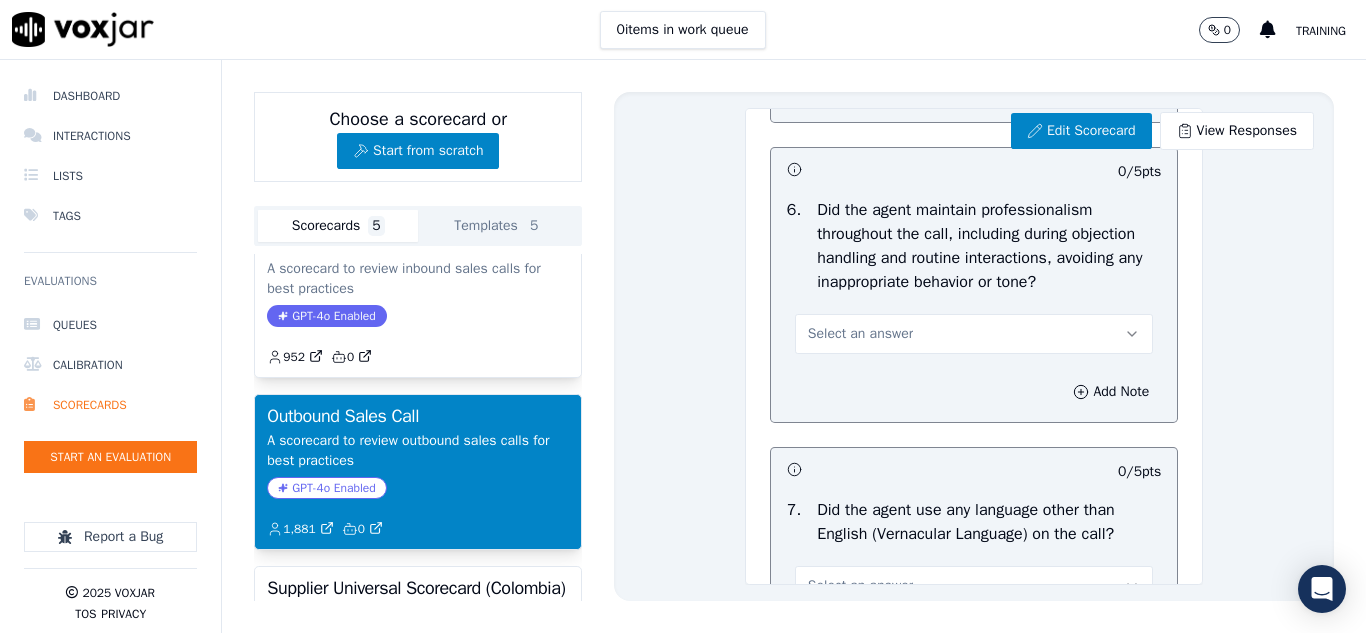 scroll, scrollTop: 2526, scrollLeft: 0, axis: vertical 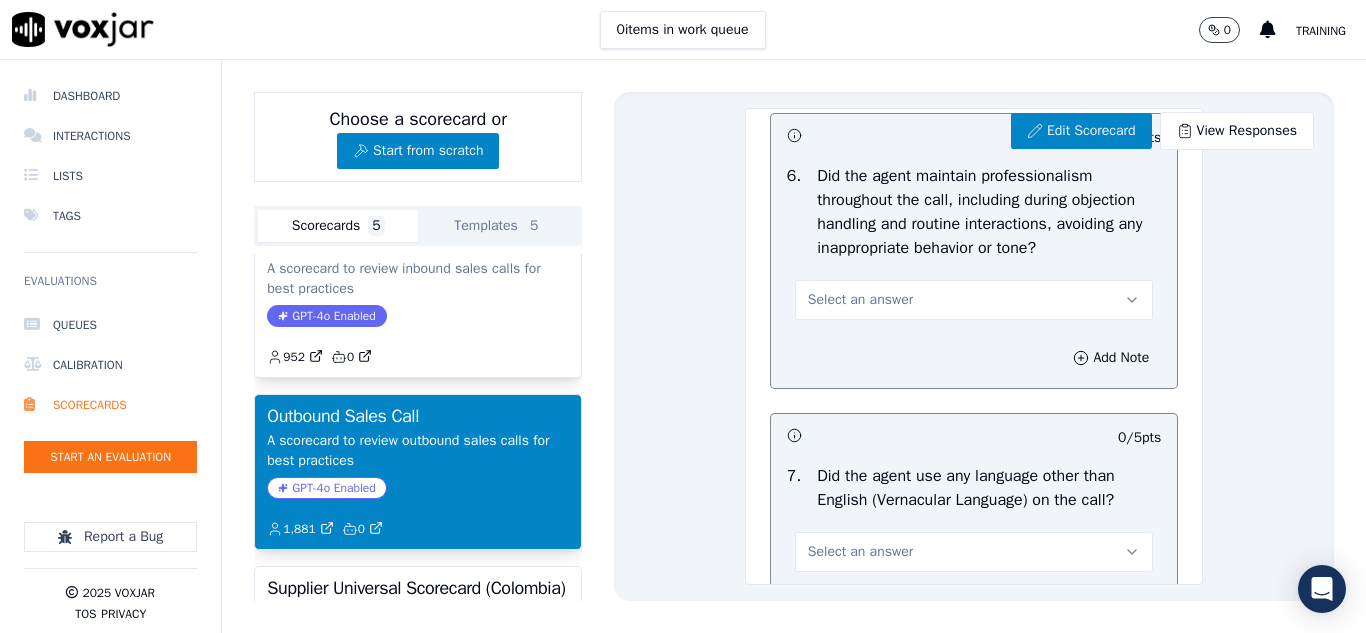click 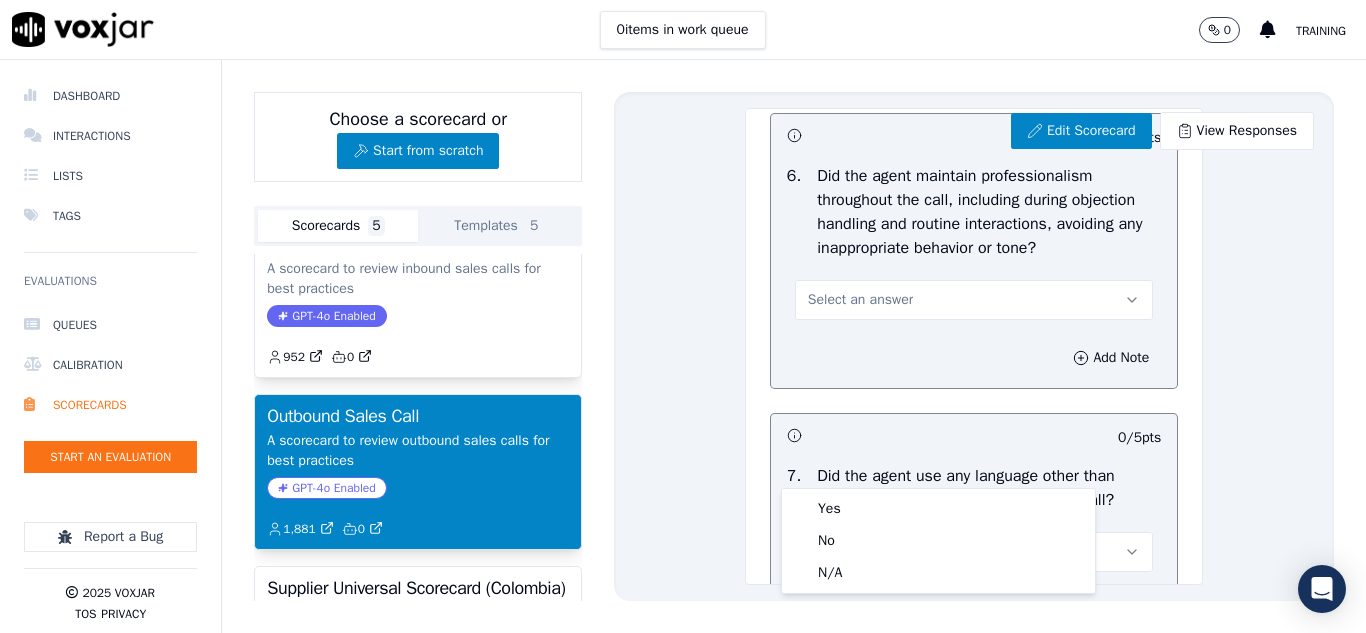 click on "6 .   Did the agent maintain professionalism throughout the call, including during objection handling and routine interactions, avoiding any inappropriate behavior or tone?   Select an answer" at bounding box center [974, 242] 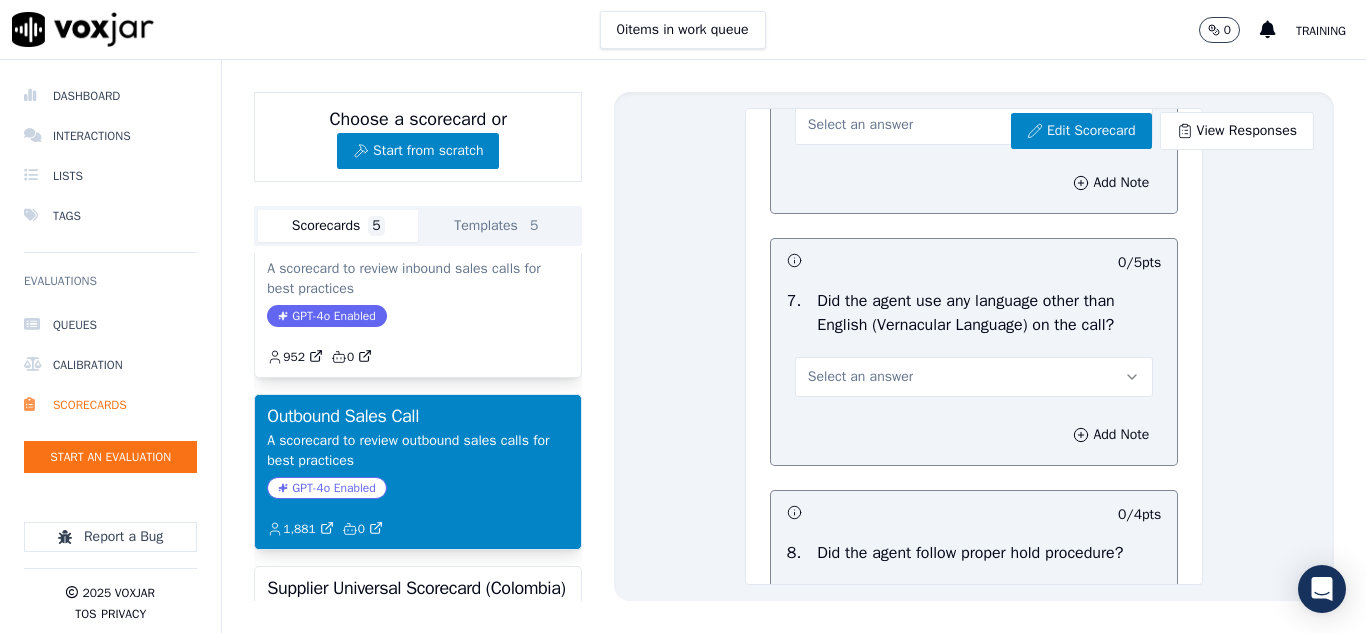 scroll, scrollTop: 2826, scrollLeft: 0, axis: vertical 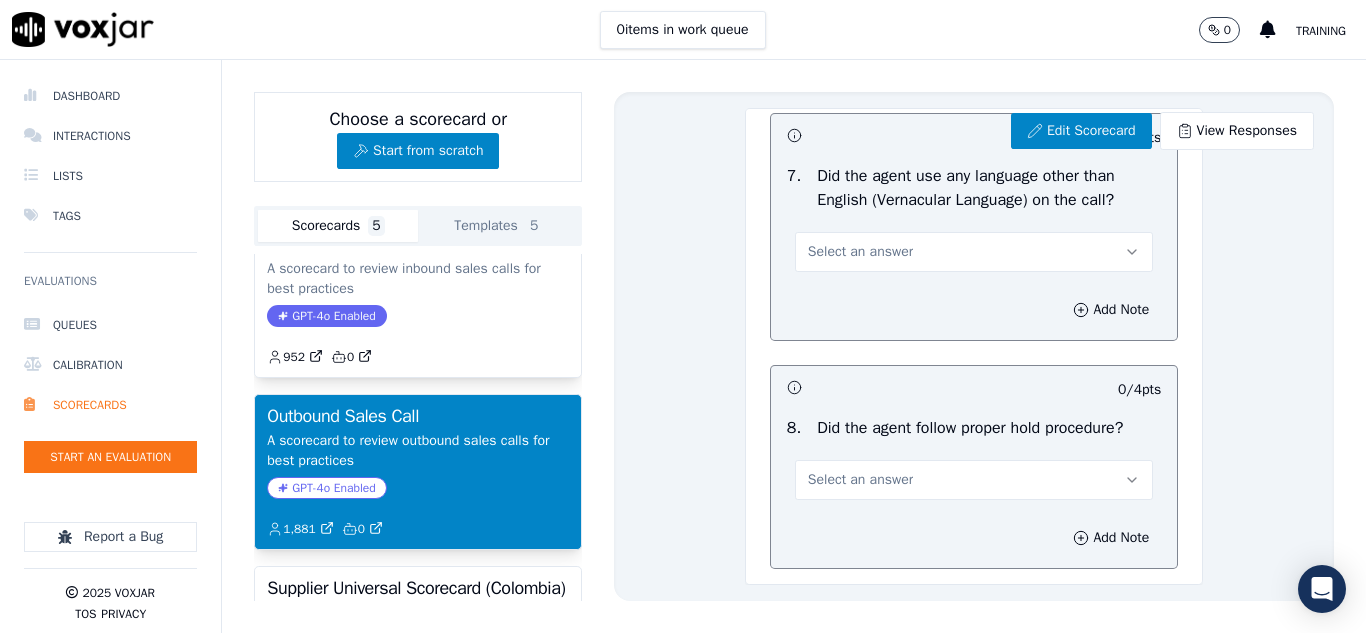 click 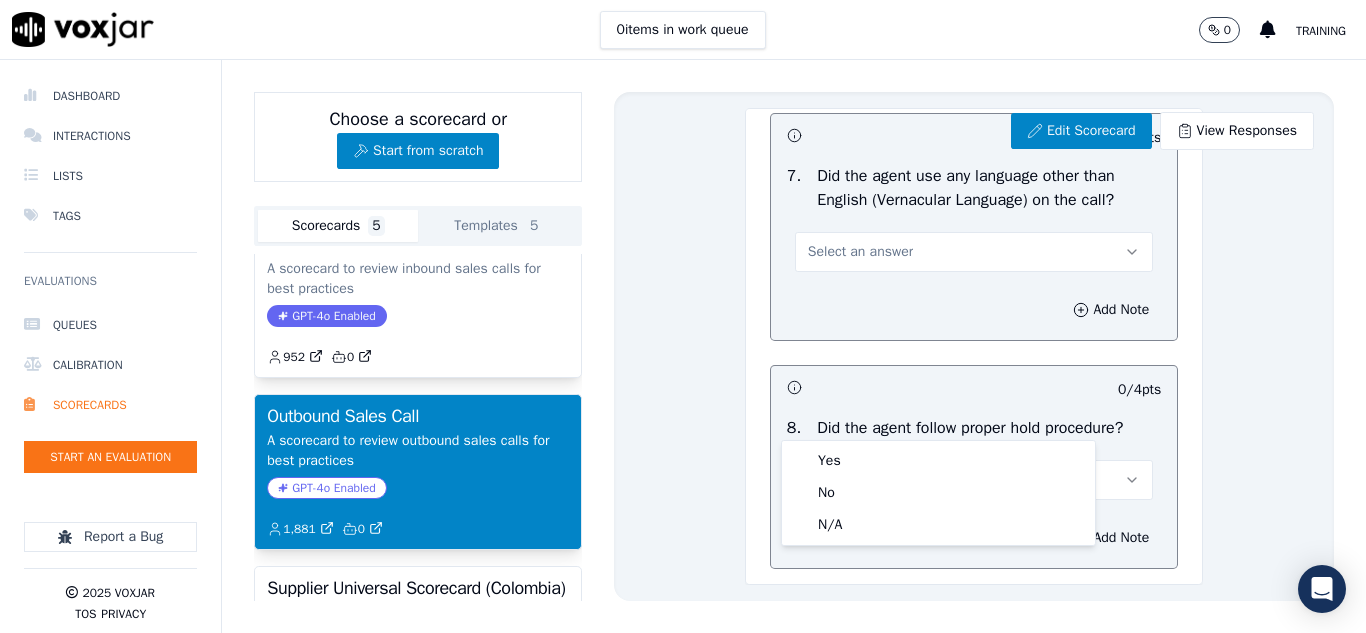 click on "Objection Handling     46  pts                 0 / 5  pts     1 .   Did the agent attempt to overcome the customer's objections?   Select an answer          Add Note                           0 / 5  pts     2 .   Did the agent misrepresent themselves as a utility / Supplier company or the customer?   Select an answer          Add Note                           0 / 5  pts     3 .   Did the agent seek customer's permission before accessing their account information?   Select an answer          Add Note                           0 / 5  pts     4 .   Did the agent attempt to collect customer information such as First and Last Name, Service Address, Alternate Number/Landline, Email address, and account details?   Select an answer          Add Note                           0 / 5  pts     5 .   Did the agent try to build rapport with the customer?   Select an answer          Add Note                           0 / 5  pts     6 .     Select an answer          Add Note                           0 / 5  pts     7 ." at bounding box center (974, -224) 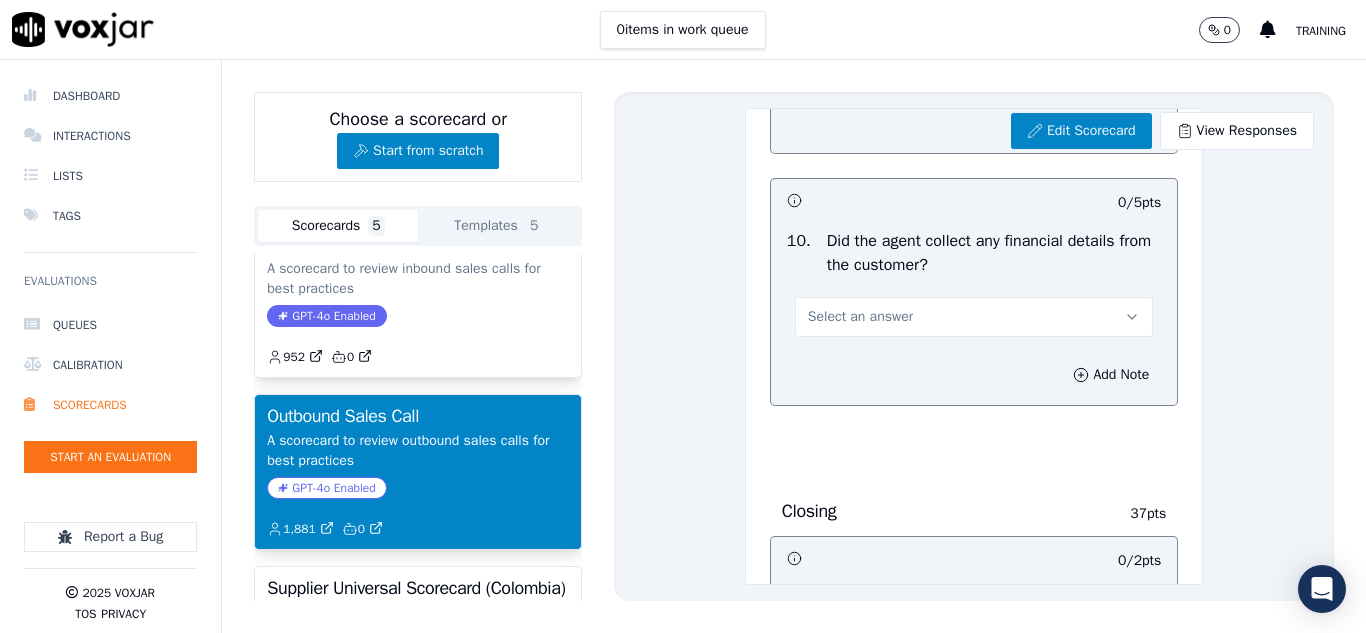 scroll, scrollTop: 3526, scrollLeft: 0, axis: vertical 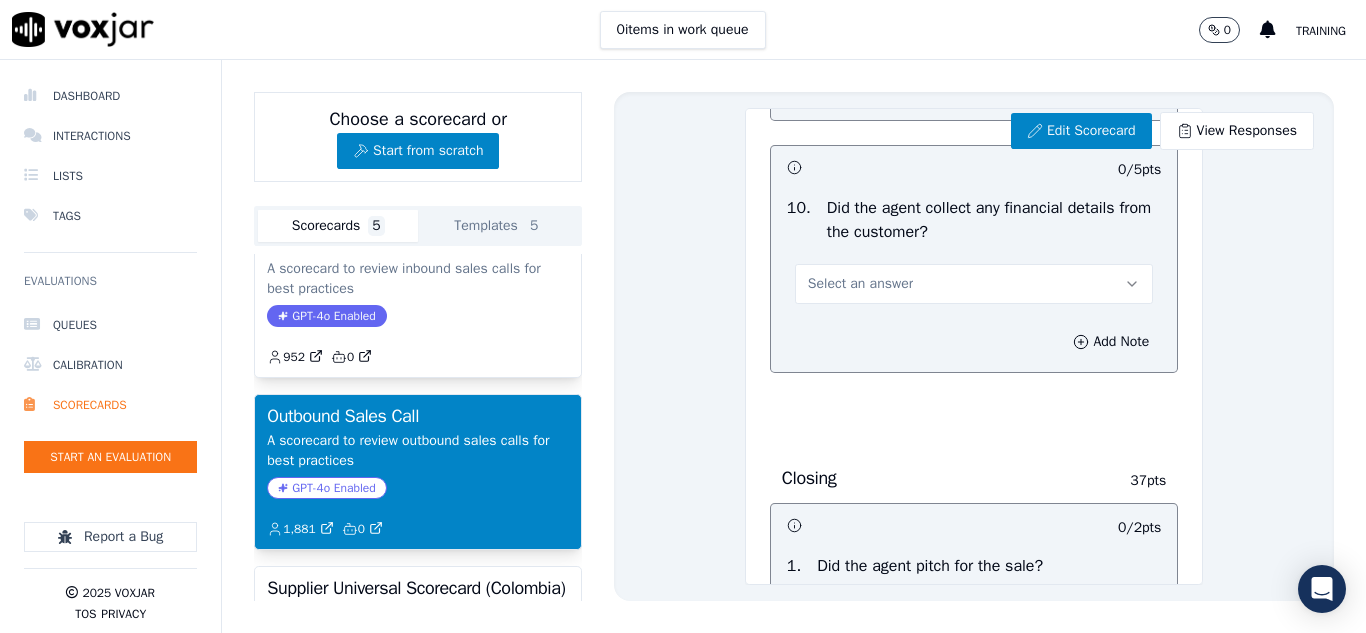 click 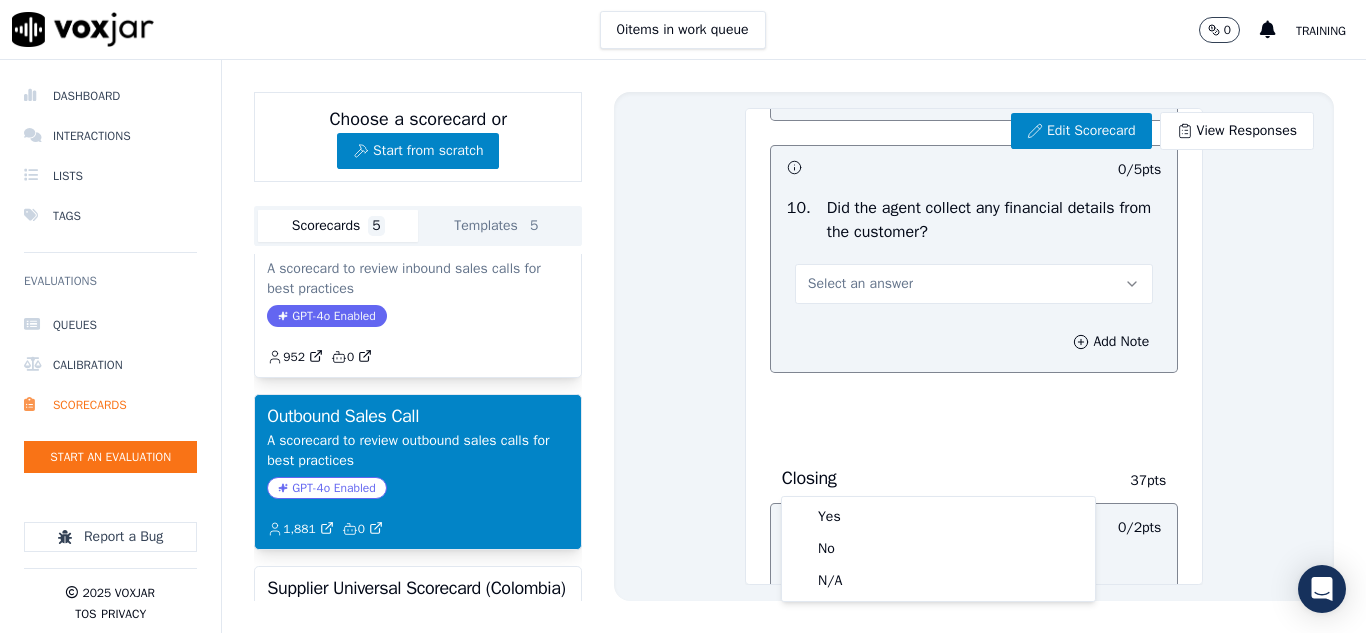click on "10 .   Did the agent collect any financial details from the customer?    Select an answer" at bounding box center (974, 250) 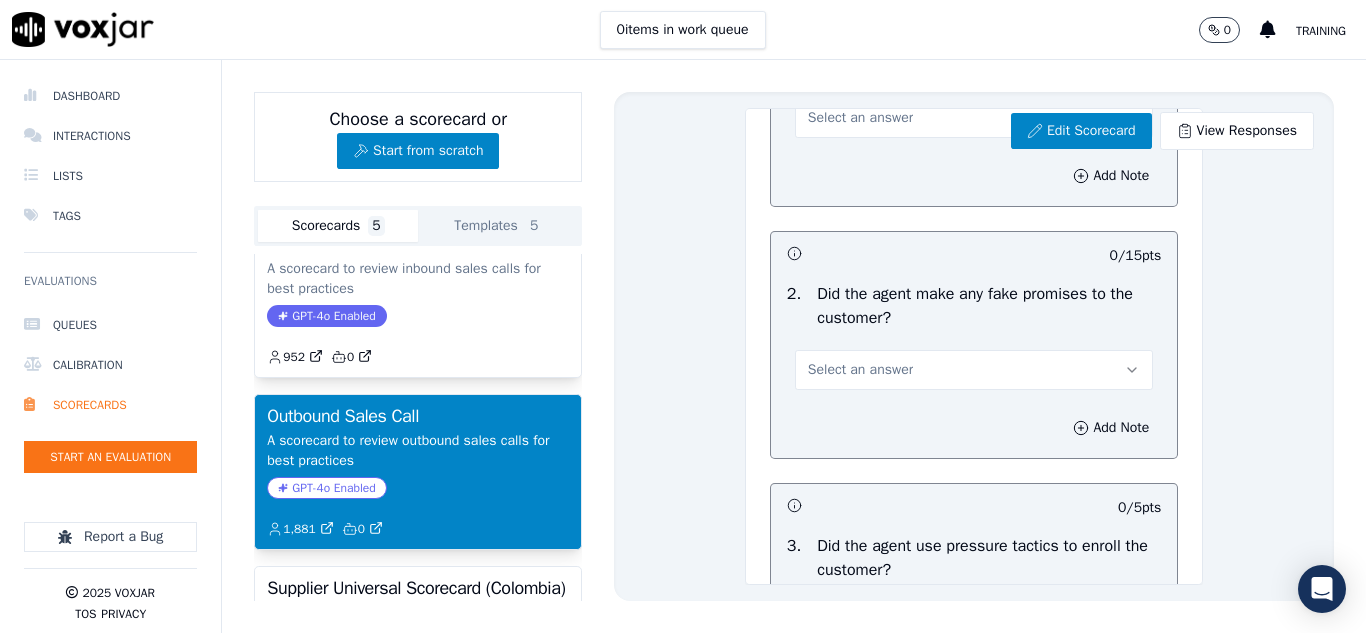 scroll, scrollTop: 4126, scrollLeft: 0, axis: vertical 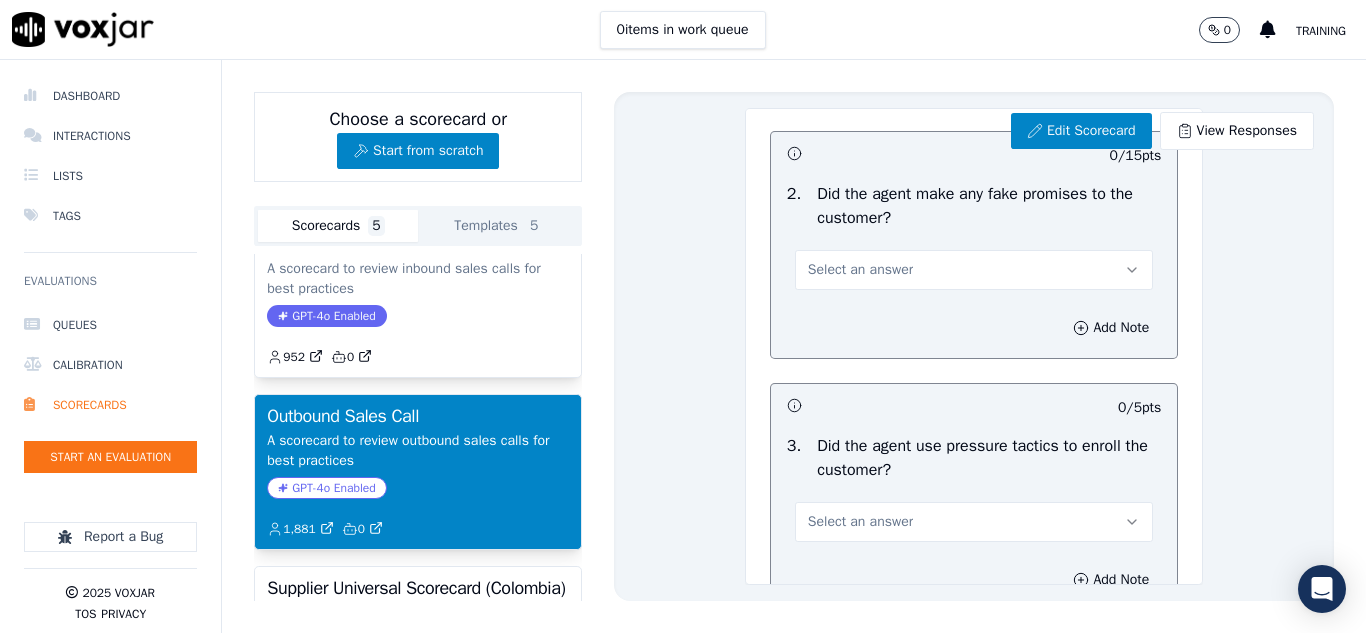 click 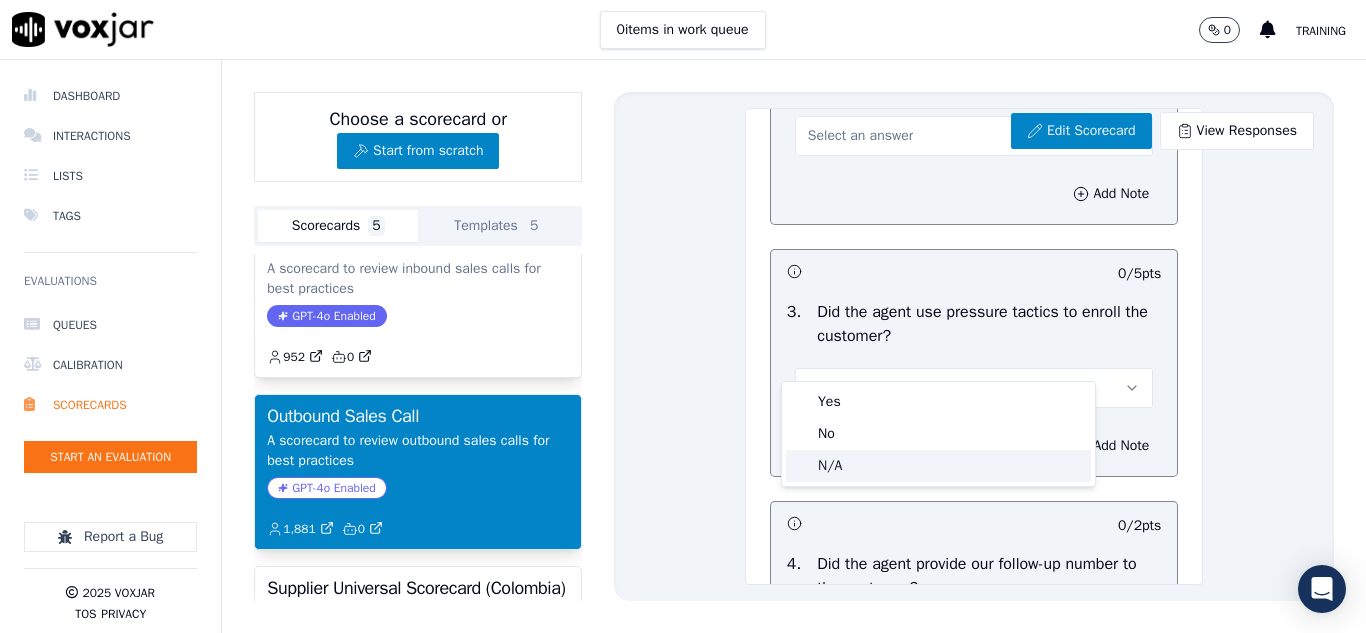 scroll, scrollTop: 4226, scrollLeft: 0, axis: vertical 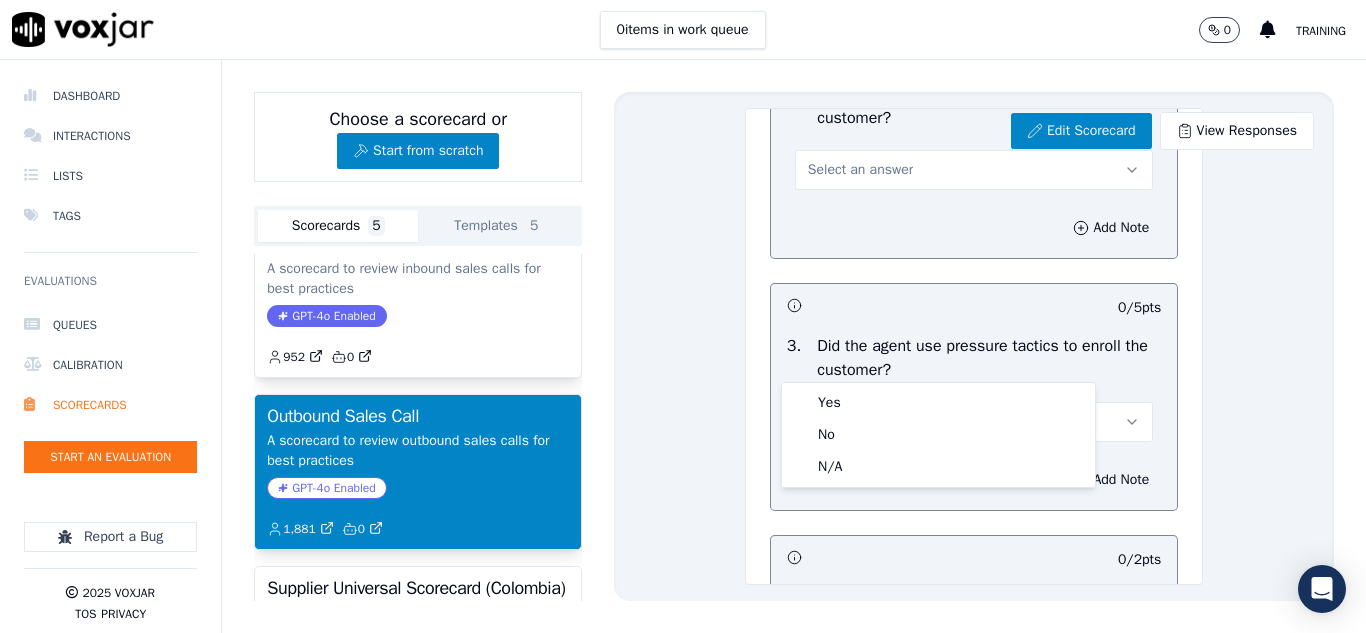 click on "Closing     37  pts                 0 / 2  pts     1 .   Did the agent pitch for the sale?   Select an answer          Add Note                           0 / 15  pts     2 .   Did the agent make any fake promises to the customer?   Select an answer          Add Note                           0 / 5  pts     3 .   Did the agent use pressure tactics to enroll the customer?   Select an answer          Add Note                           0 / 2  pts     4 .   Did the agent provide our follow-up number to the customer?   Select an answer          Add Note                           0 / 3  pts     5 .   Did the agent ask the customer preferred time to call back for any future updates ?   Select an answer          Add Note                           0 / 5  pts     6 .   Did the agent make any reference to a previous sale? (can say "last time" but not any last date , month or year)   Select an answer          Add Note                           0 / 5  pts     7 .   Was the sale an Unauthorized Signup?   Select an answer" at bounding box center [974, 648] 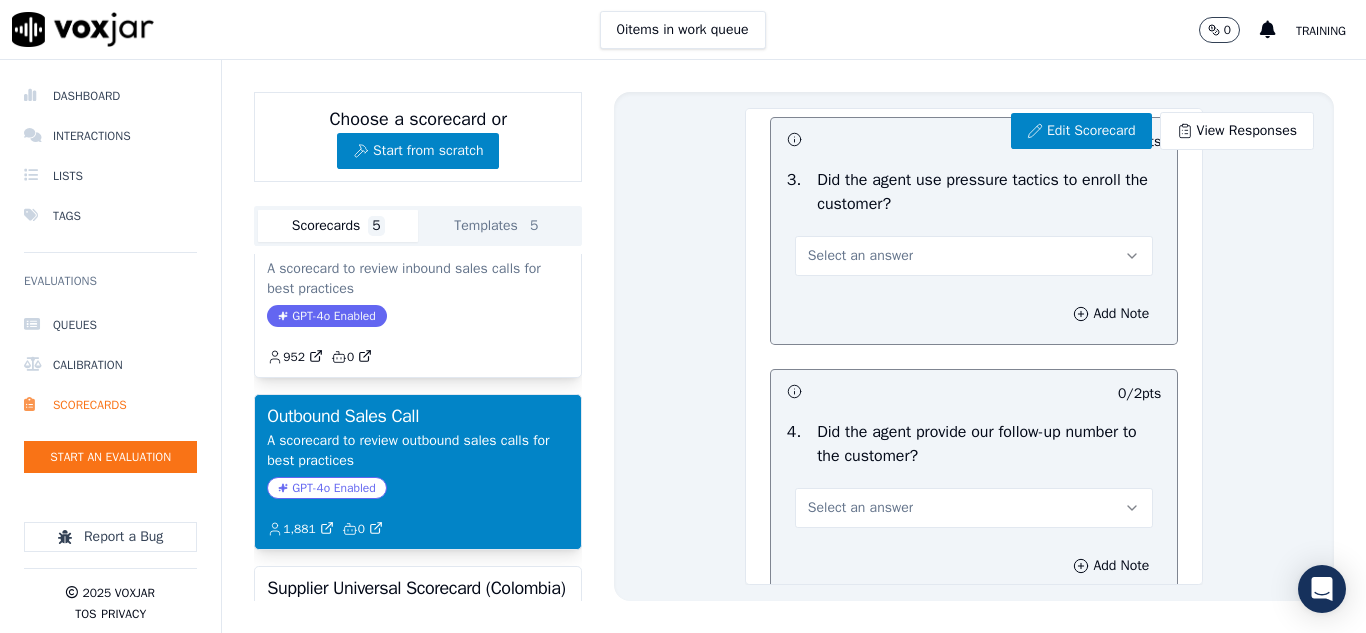 scroll, scrollTop: 4426, scrollLeft: 0, axis: vertical 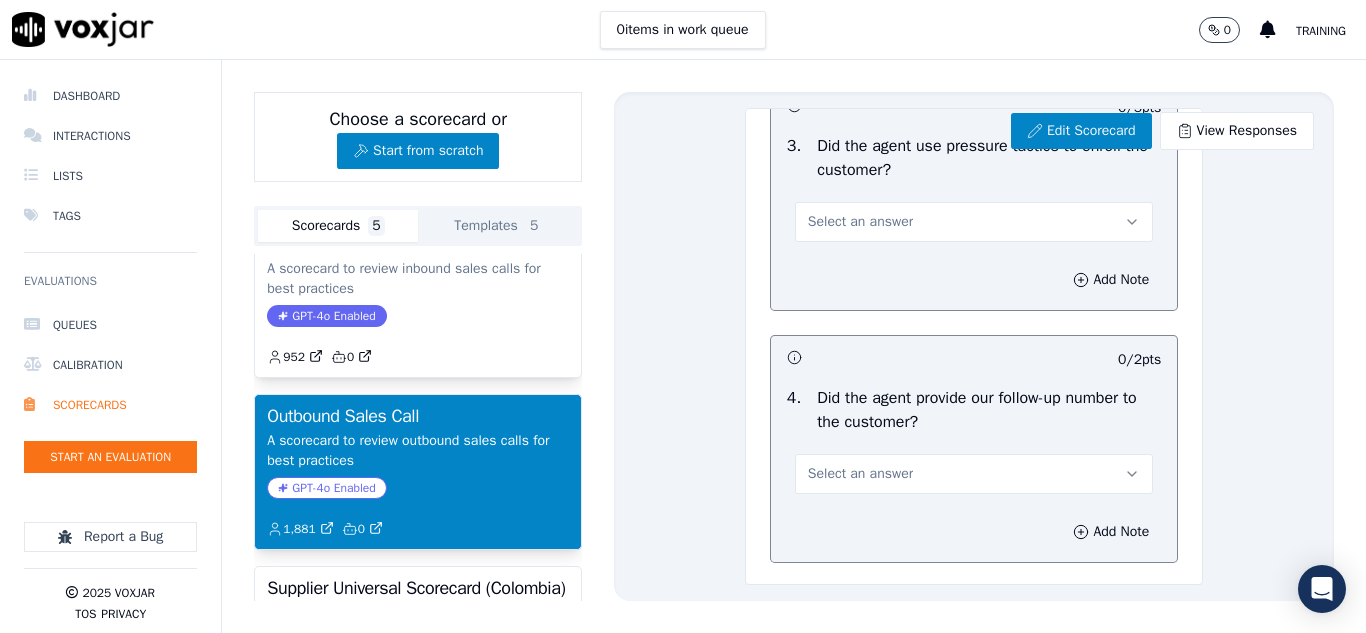 click 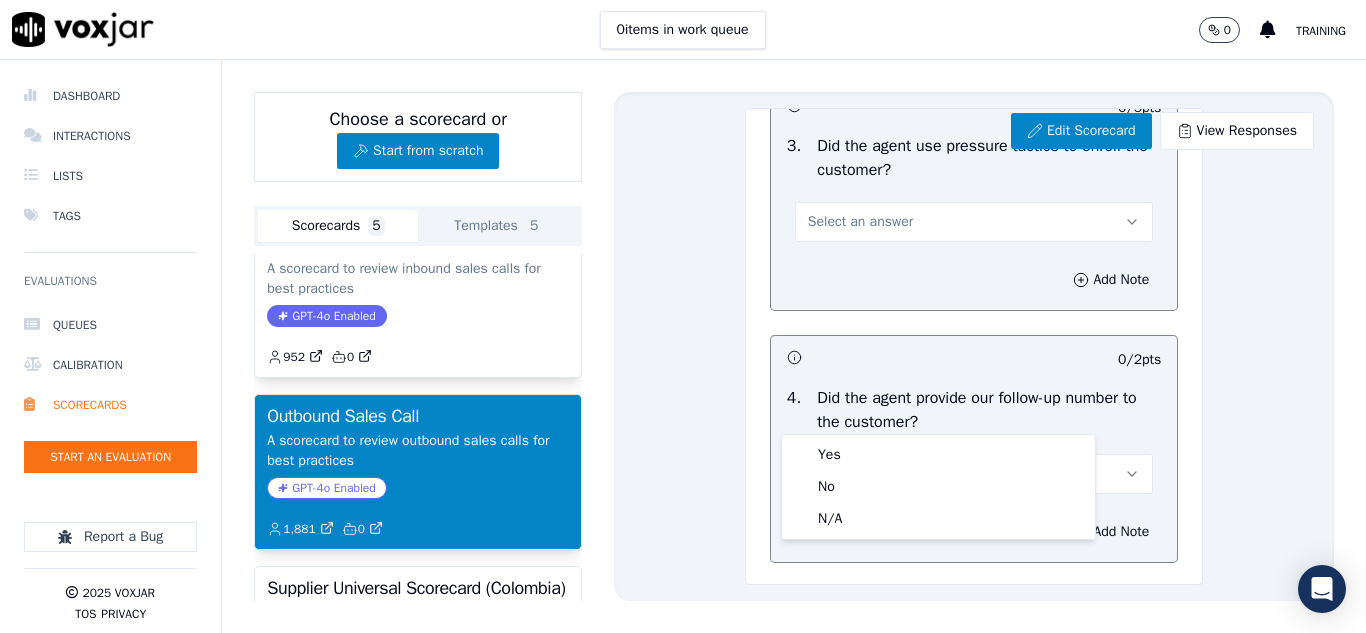 click on "Did the agent use pressure tactics to enroll the customer?" at bounding box center (989, 158) 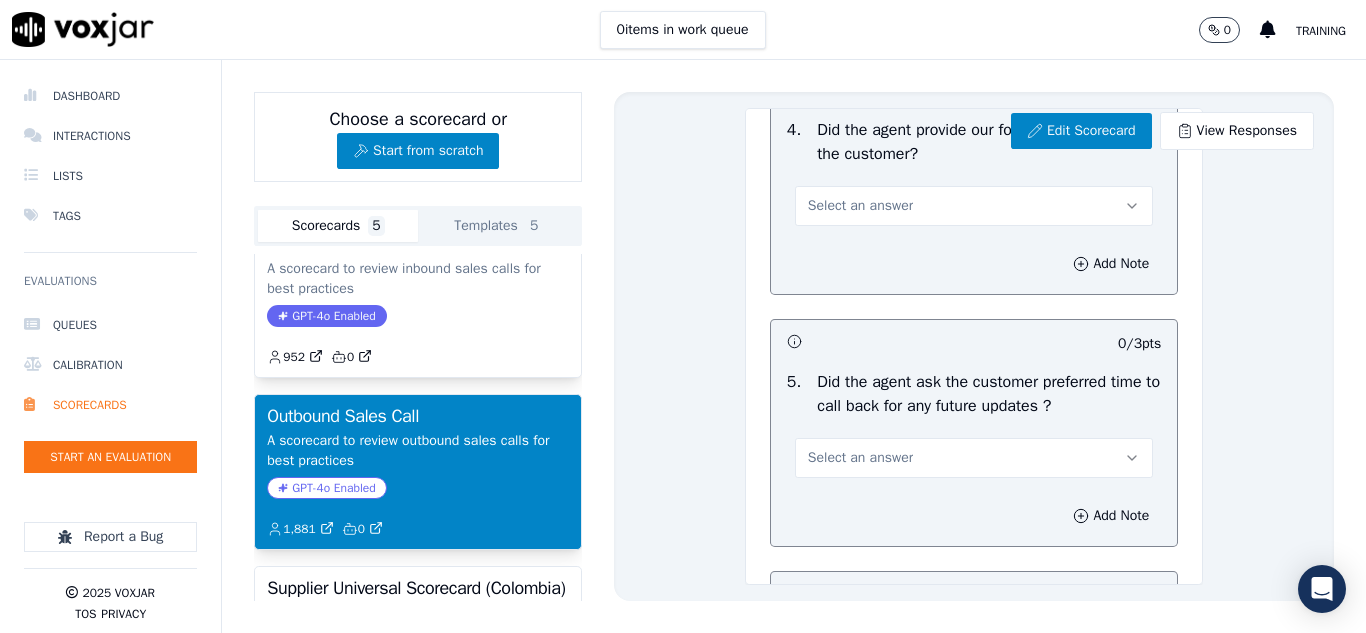 scroll, scrollTop: 4726, scrollLeft: 0, axis: vertical 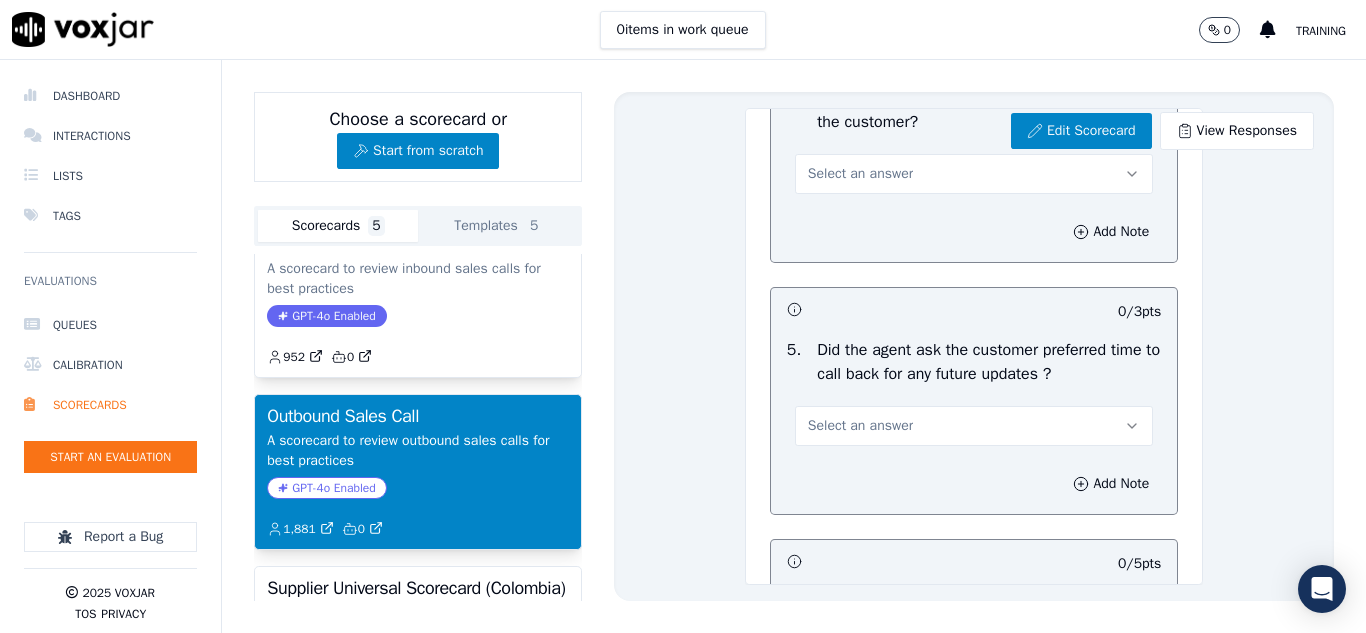 click 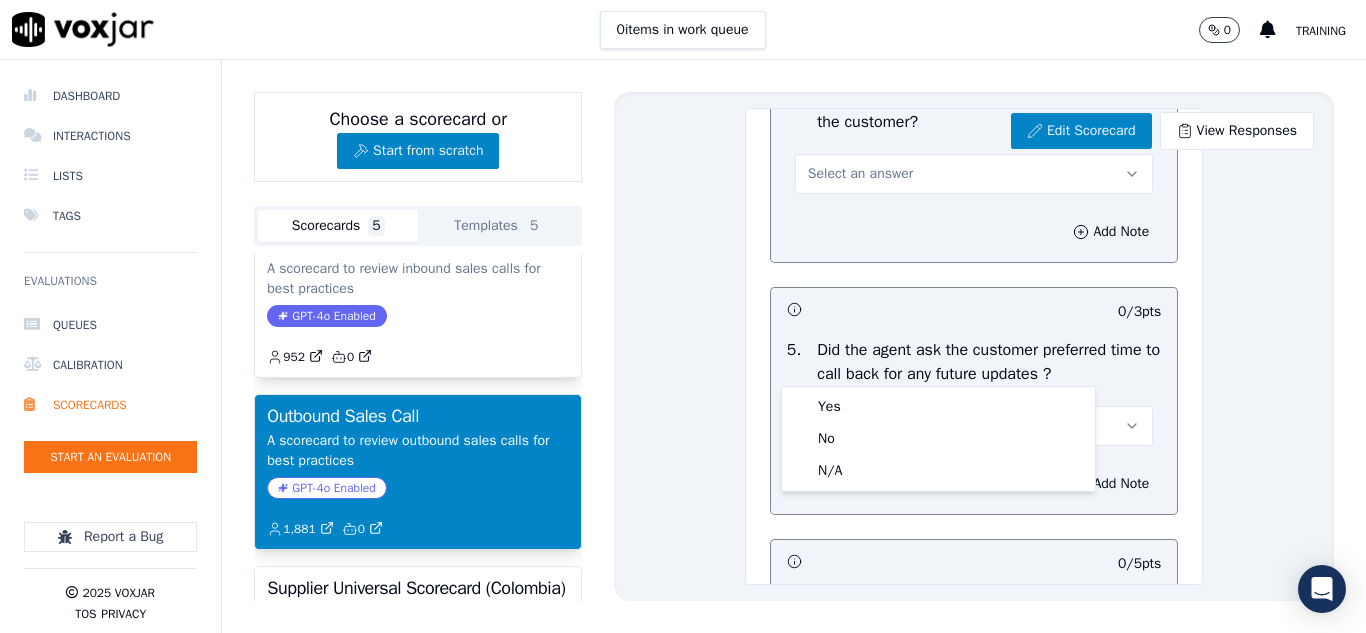 click on "Did the agent provide our follow-up number to the customer?" at bounding box center [989, 110] 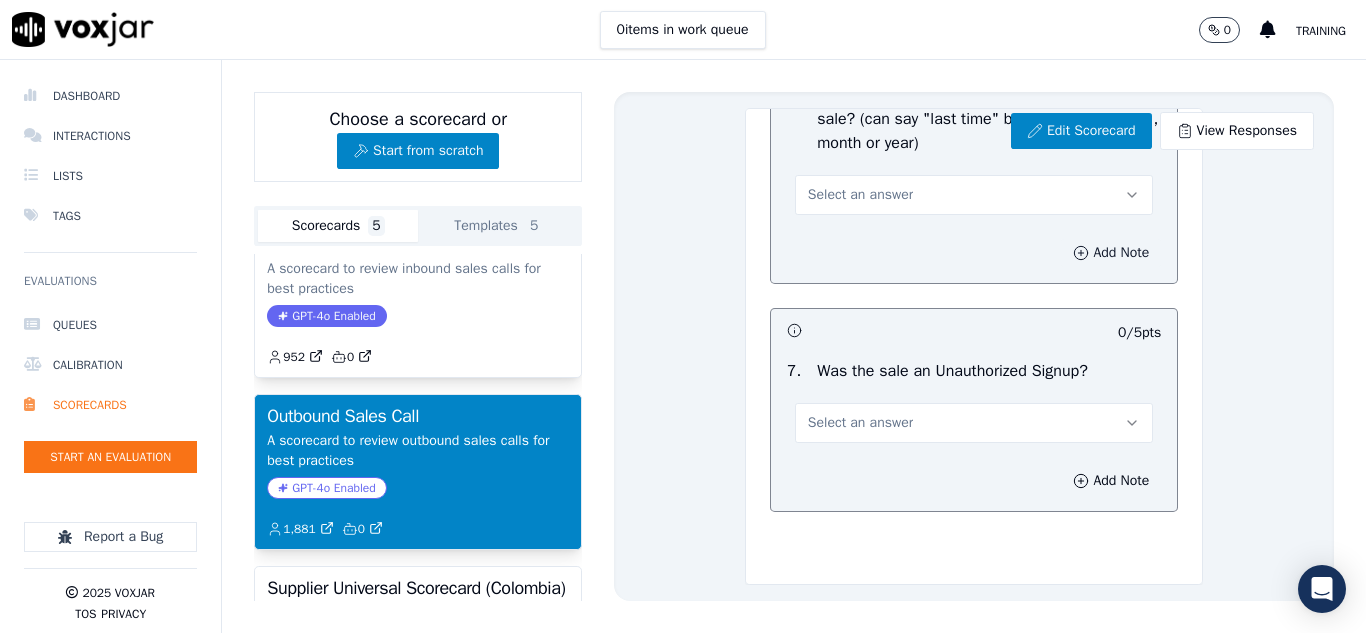 scroll, scrollTop: 5426, scrollLeft: 0, axis: vertical 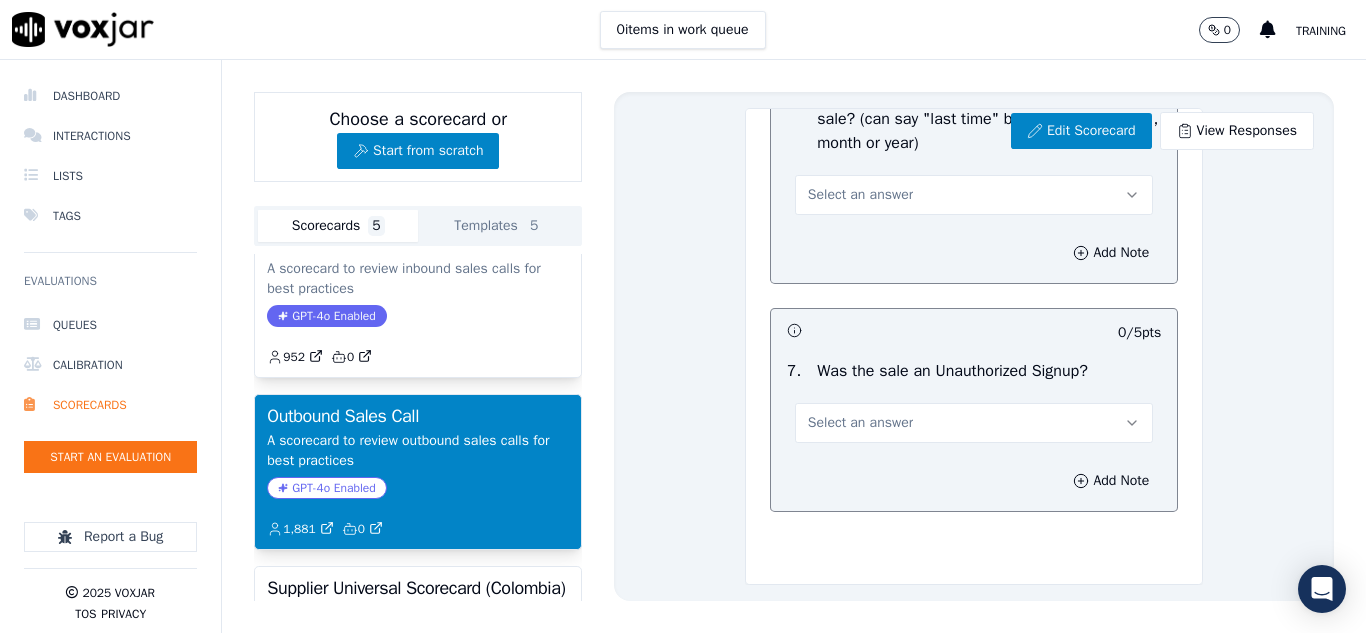 click 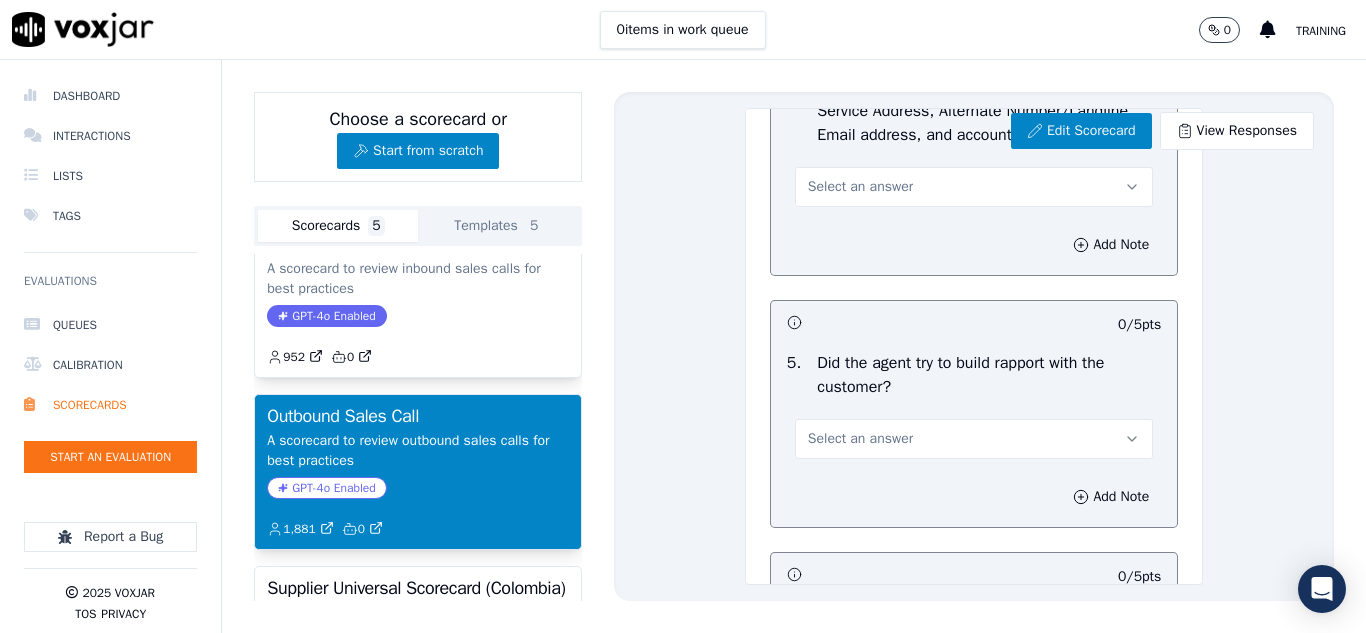 scroll, scrollTop: 2081, scrollLeft: 0, axis: vertical 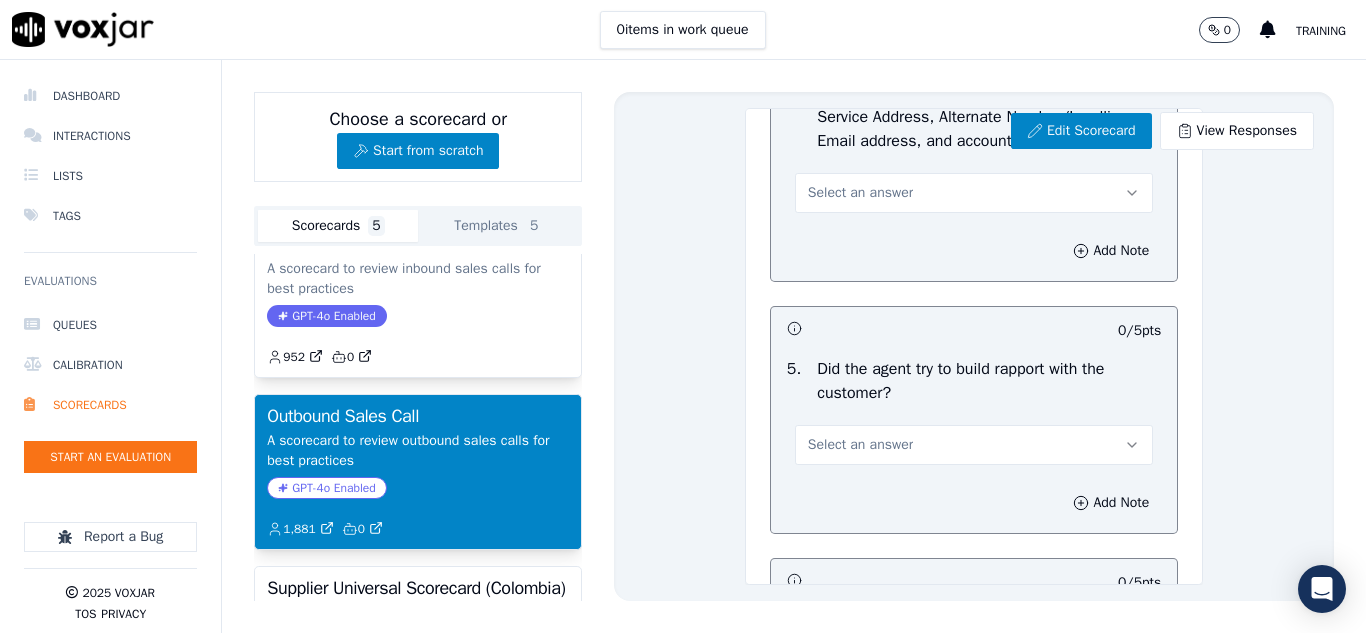 click on "Edit Scorecard
View Responses   Outbound Sales Call  Scorecard     A scorecard to review outbound sales calls for best practices   Greeting     17  pts                 0 / 5  pts     1 .   Did the agent introduce himself?   Select an answer          Add Note                           0 / 5  pts     2 .   Did the agent clearly state why they were calling?   Select an answer          Add Note                           0 / 5  pts     3 .   Did the agent quickly build value in their reason for calling the customer?   Select an answer          Add Note                           0 / 2  pts     4 .   Did the agent explain how other customers are getting value from the new rates?   Select an answer          Add Note             Objection Handling     46  pts                 0 / 5  pts     1 .   Did the agent attempt to overcome the customer's objections?   Select an answer          Add Note                           0 / 5  pts     2 .     Select an answer          Add Note" at bounding box center (974, 346) 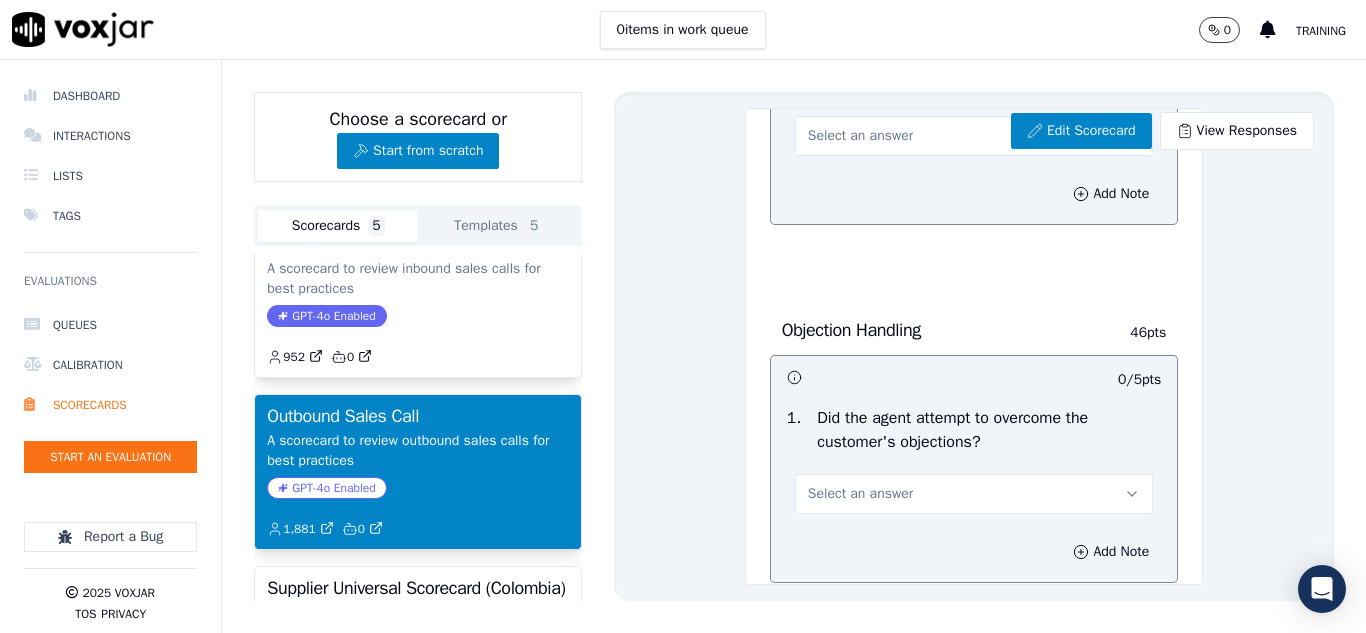 scroll, scrollTop: 1100, scrollLeft: 0, axis: vertical 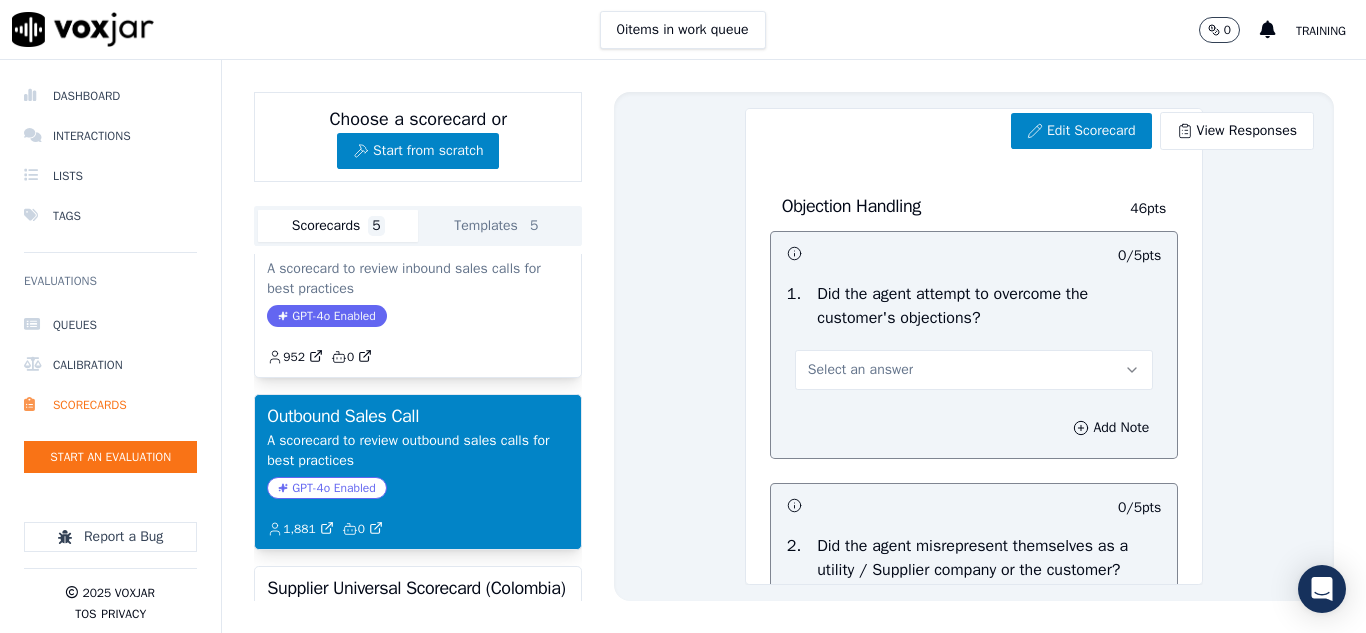 click on "Edit Scorecard
View Responses   Outbound Sales Call  Scorecard     A scorecard to review outbound sales calls for best practices   Greeting     17  pts                 0 / 5  pts     1 .   Did the agent introduce himself?   Select an answer          Add Note                           0 / 5  pts     2 .   Did the agent clearly state why they were calling?   Select an answer          Add Note                           0 / 5  pts     3 .   Did the agent quickly build value in their reason for calling the customer?   Select an answer          Add Note                           0 / 2  pts     4 .   Did the agent explain how other customers are getting value from the new rates?   Select an answer          Add Note             Objection Handling     46  pts                 0 / 5  pts     1 .   Did the agent attempt to overcome the customer's objections?   Select an answer          Add Note                           0 / 5  pts     2 .     Select an answer          Add Note" at bounding box center [974, 346] 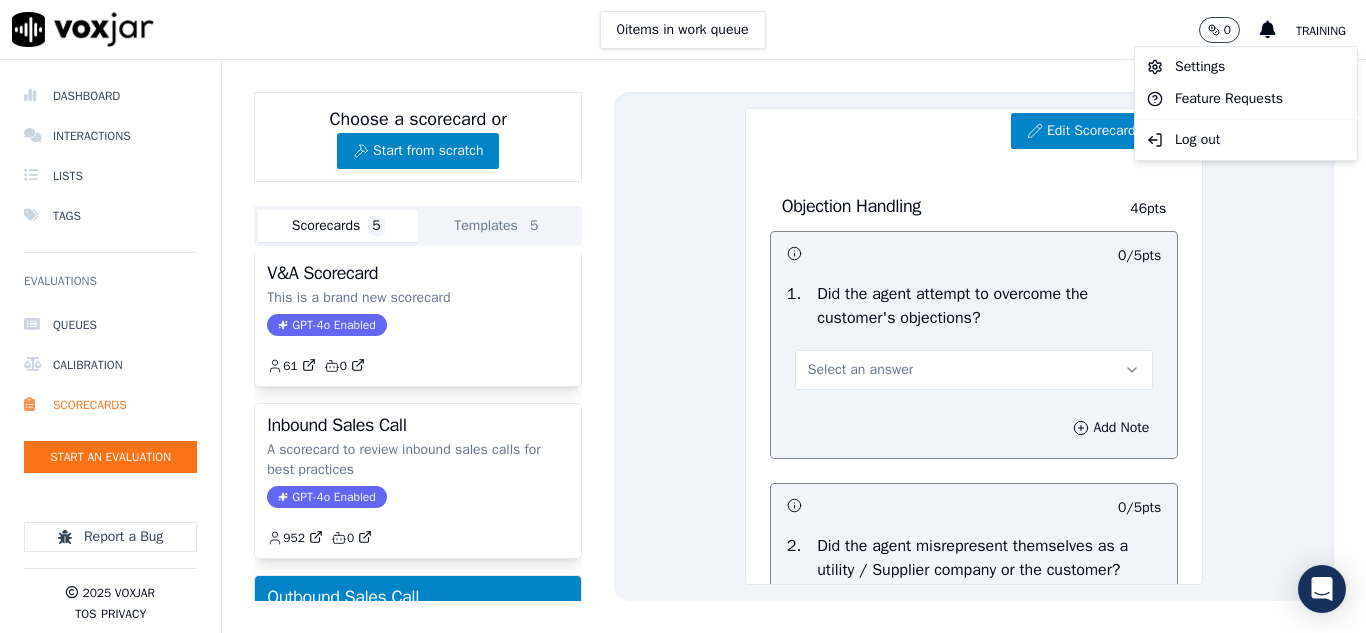 scroll, scrollTop: 0, scrollLeft: 0, axis: both 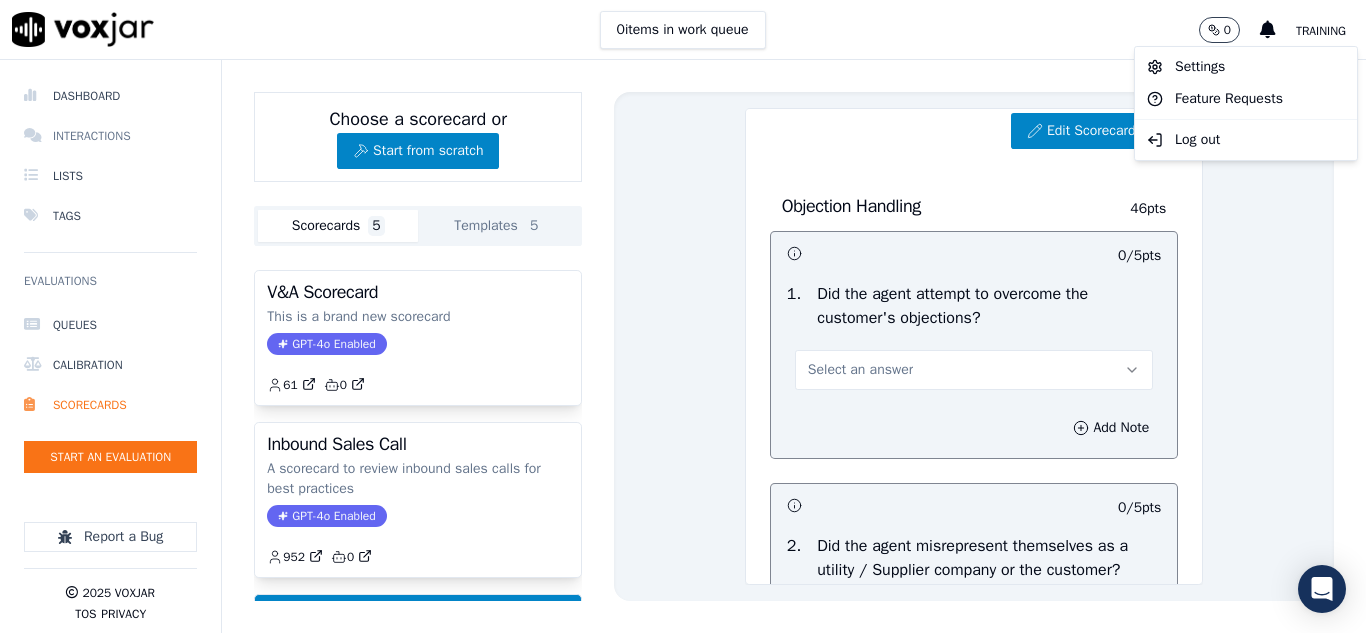 click on "Interactions" at bounding box center (110, 136) 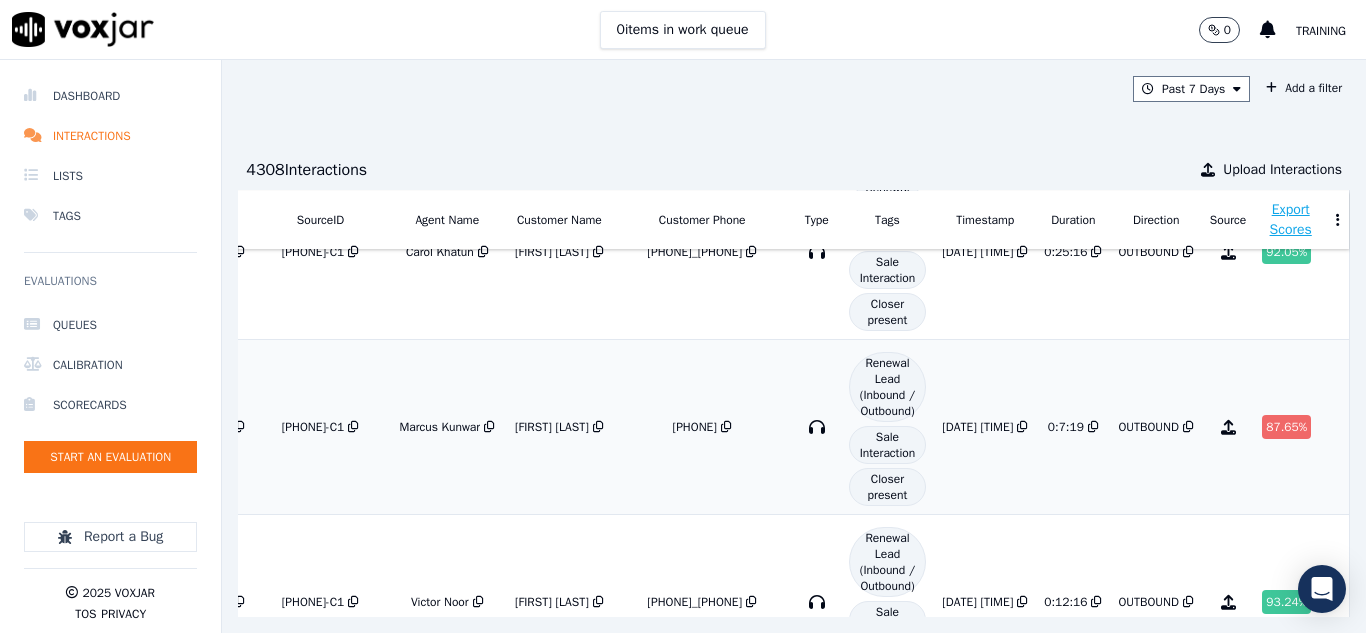 scroll, scrollTop: 1700, scrollLeft: 284, axis: both 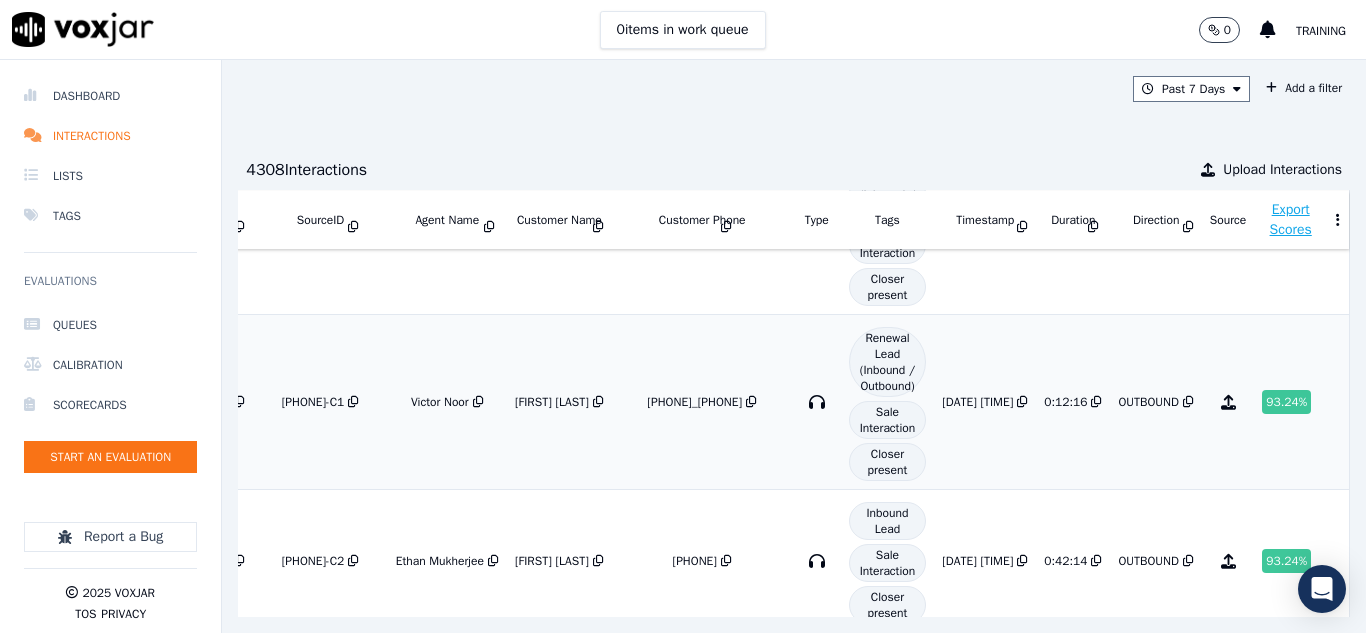 click on "93.24 %" at bounding box center [1286, 402] 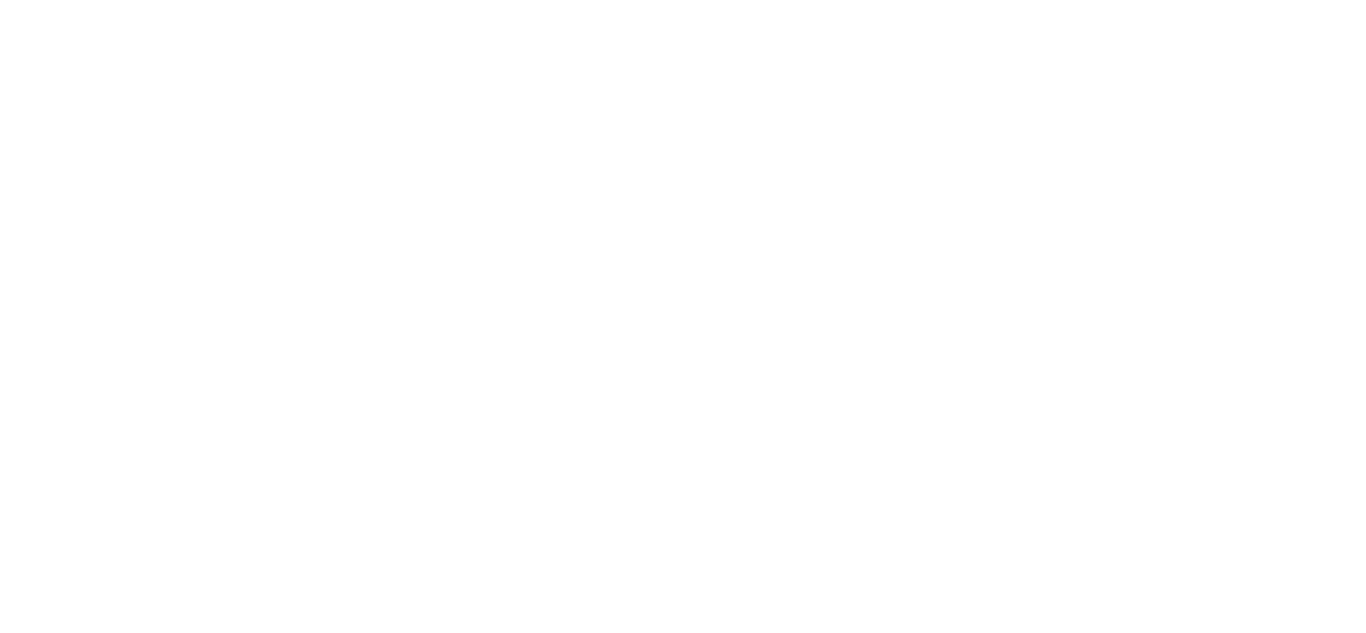 scroll, scrollTop: 0, scrollLeft: 0, axis: both 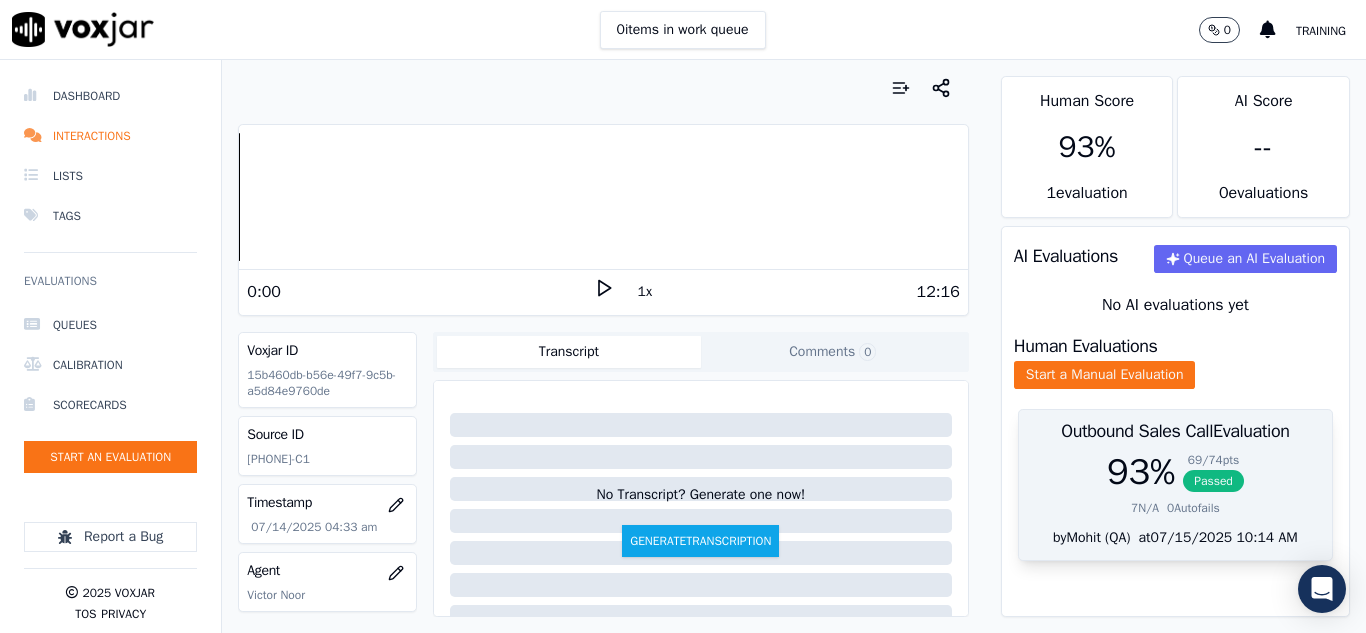 click on "Passed" at bounding box center (1213, 481) 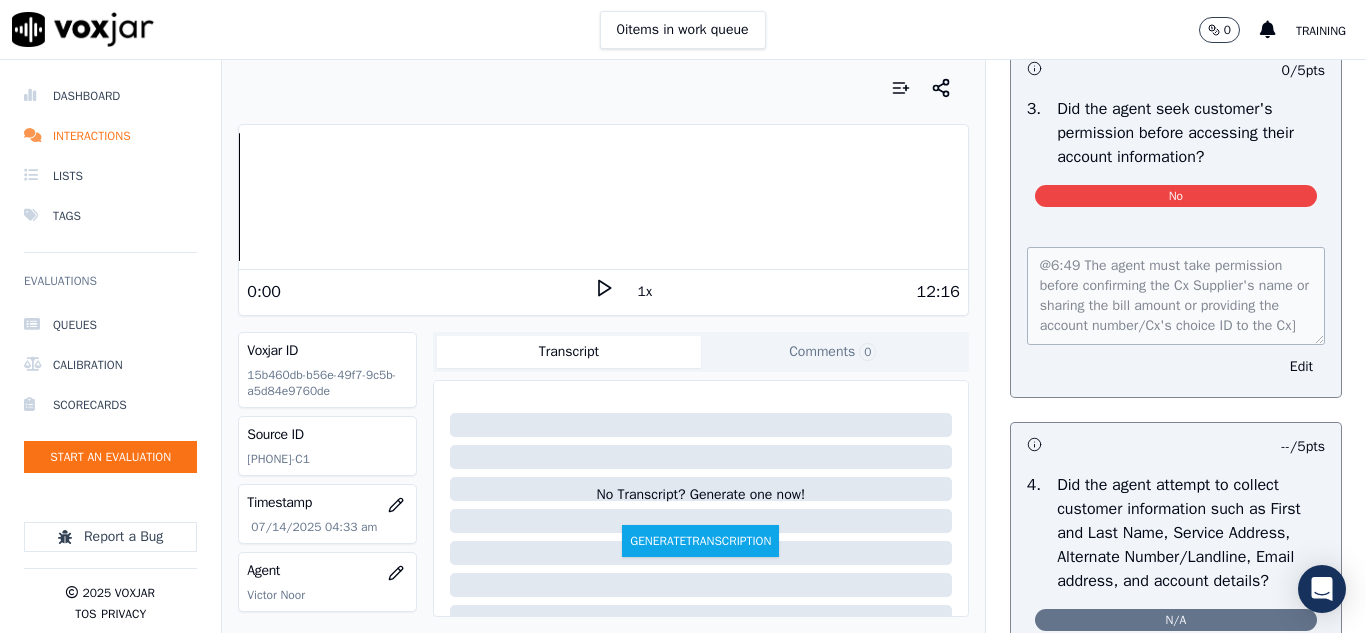 scroll, scrollTop: 1800, scrollLeft: 0, axis: vertical 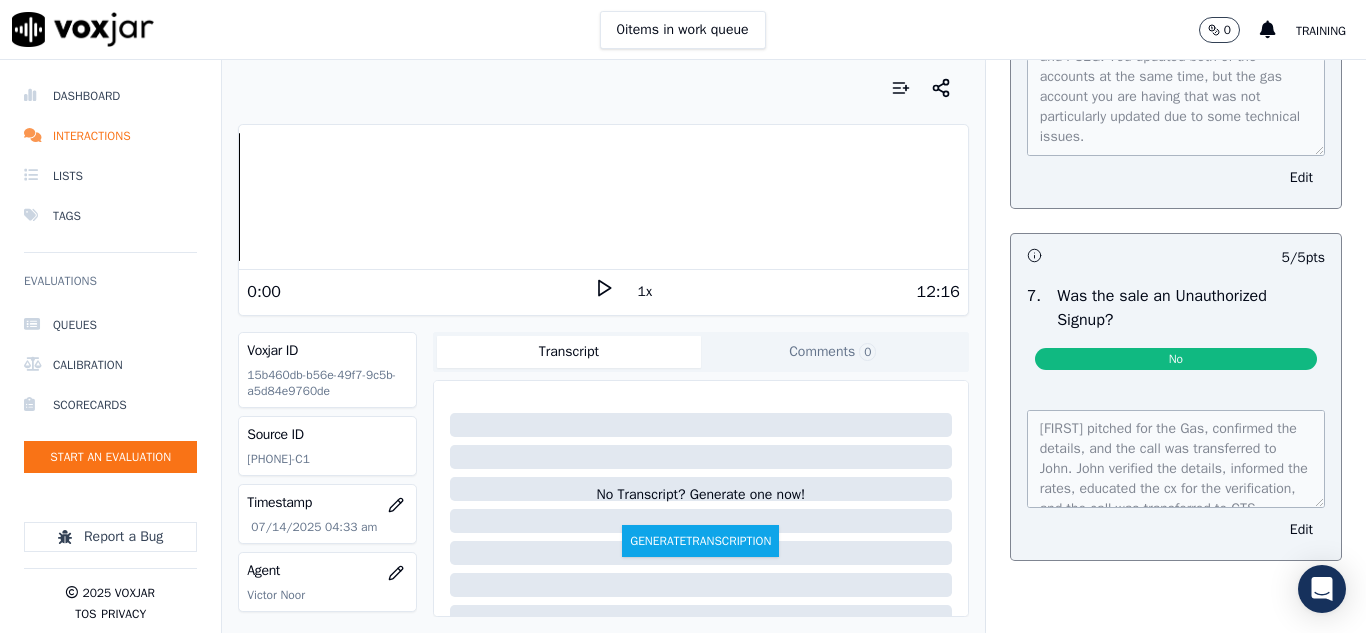 click 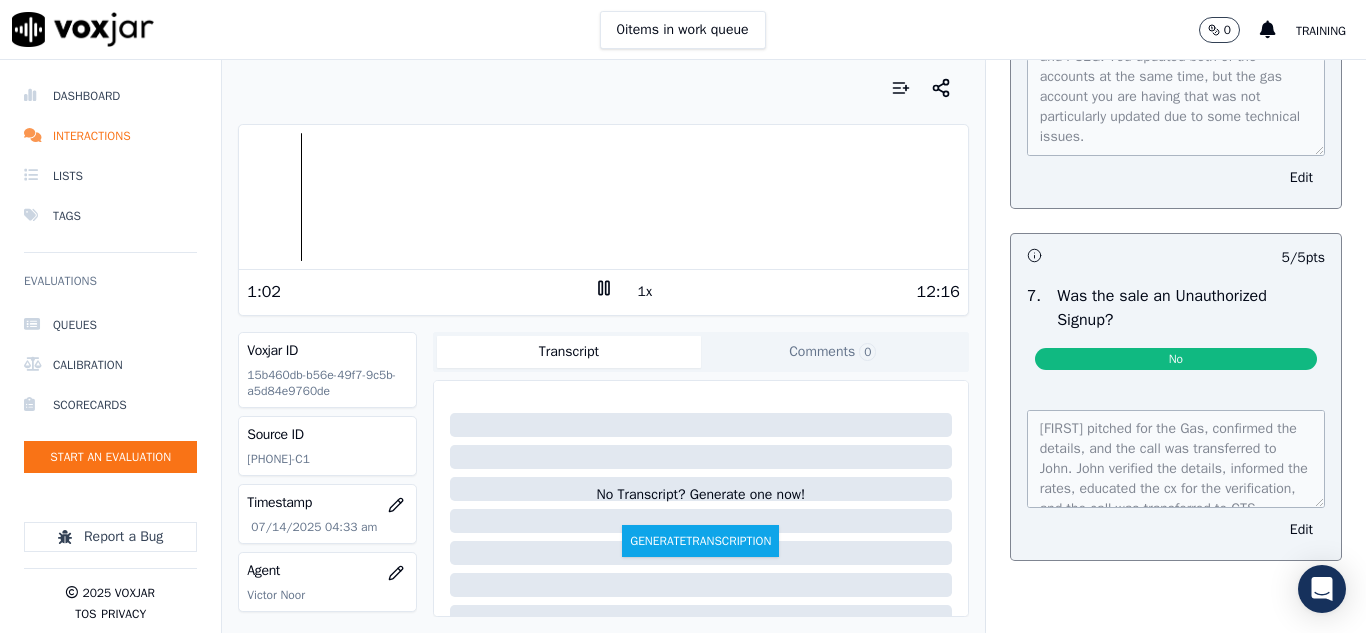 click 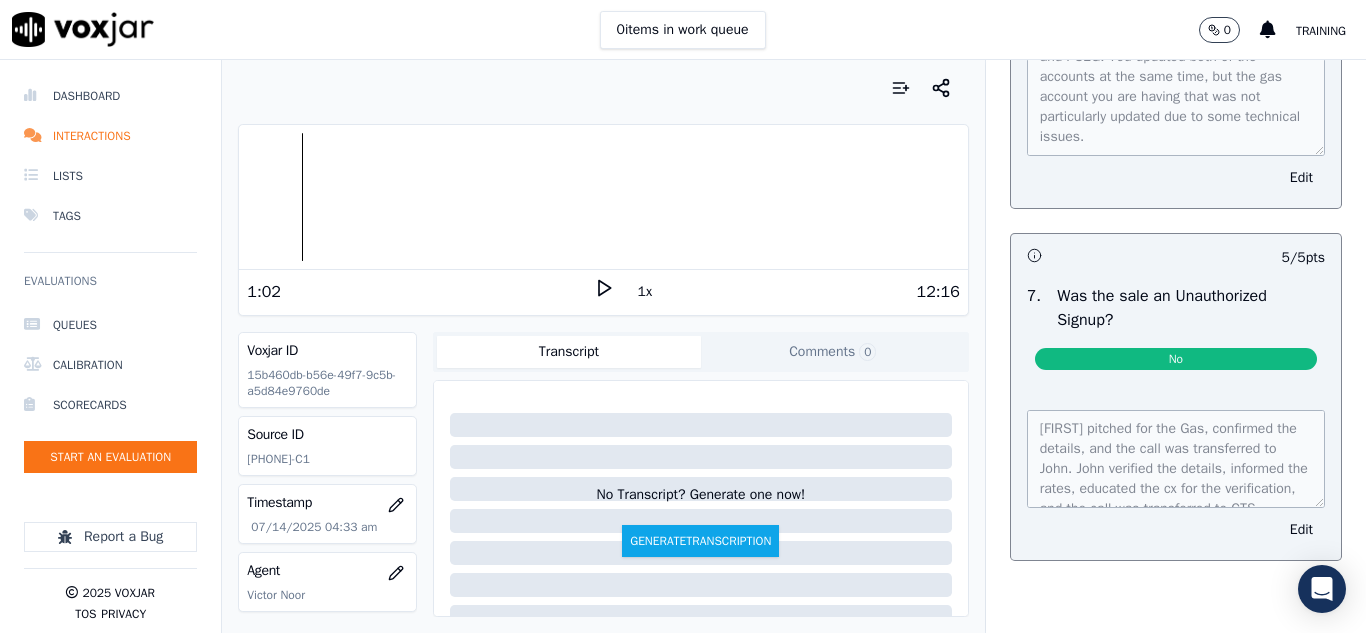 click 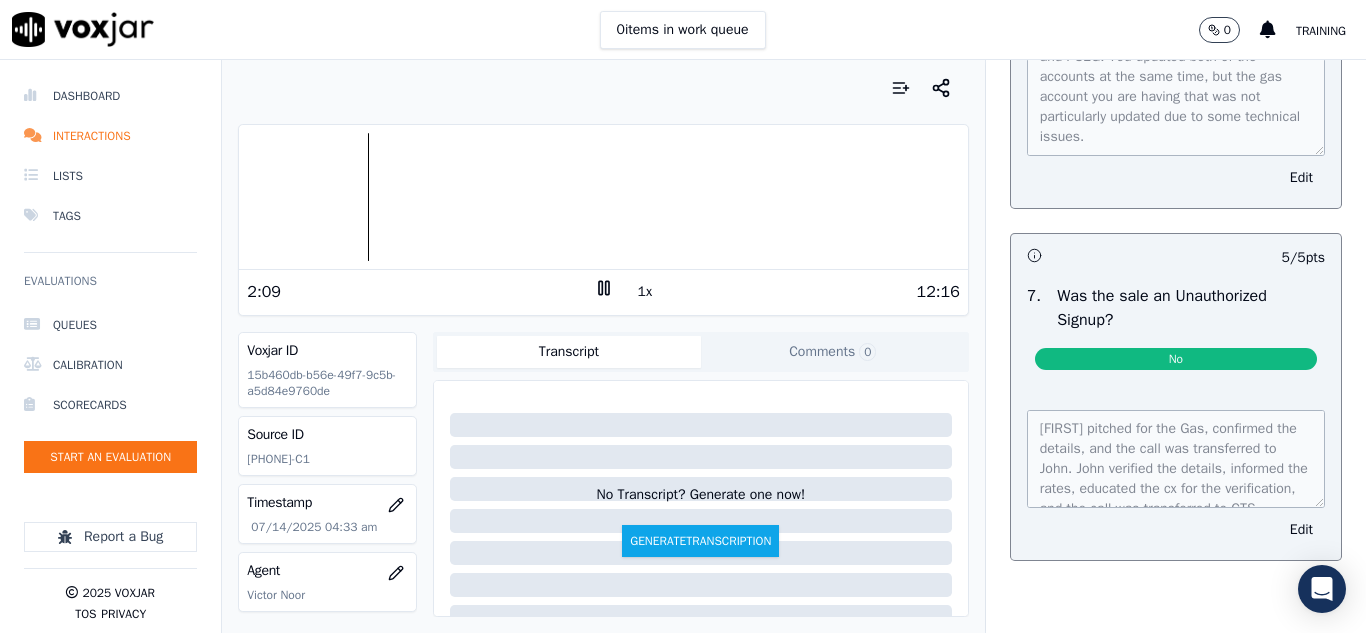 click 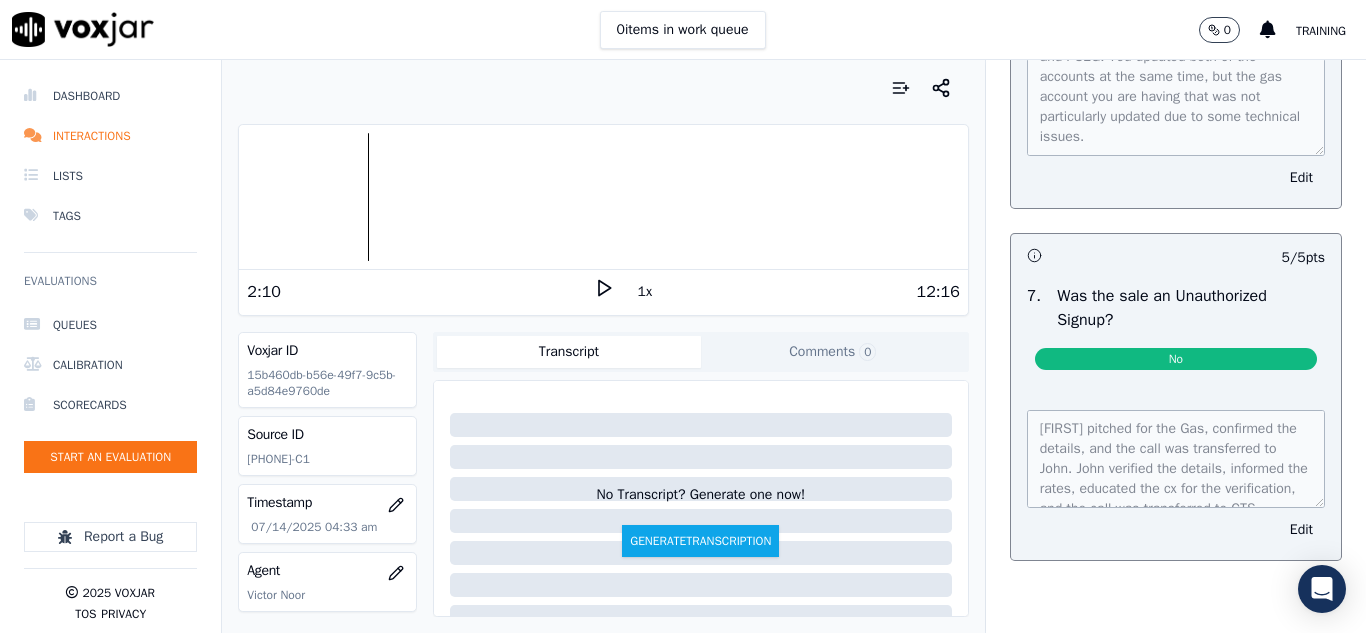 click 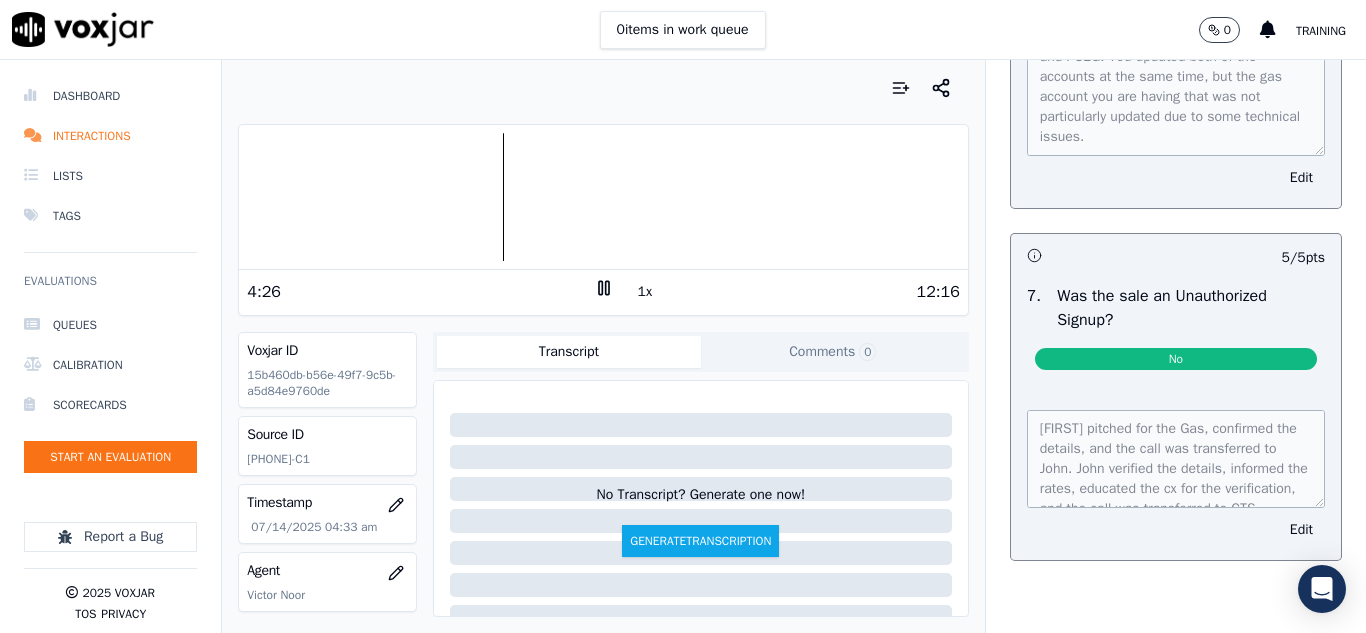 click 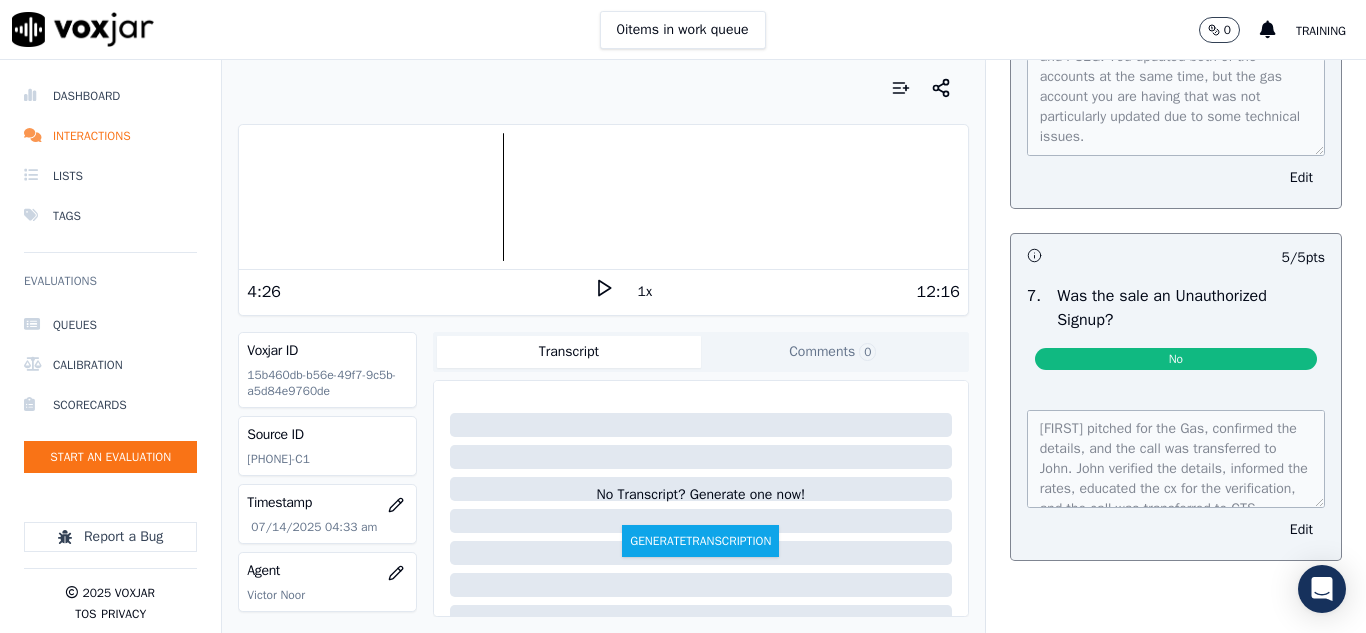 click on "Training" at bounding box center [1321, 31] 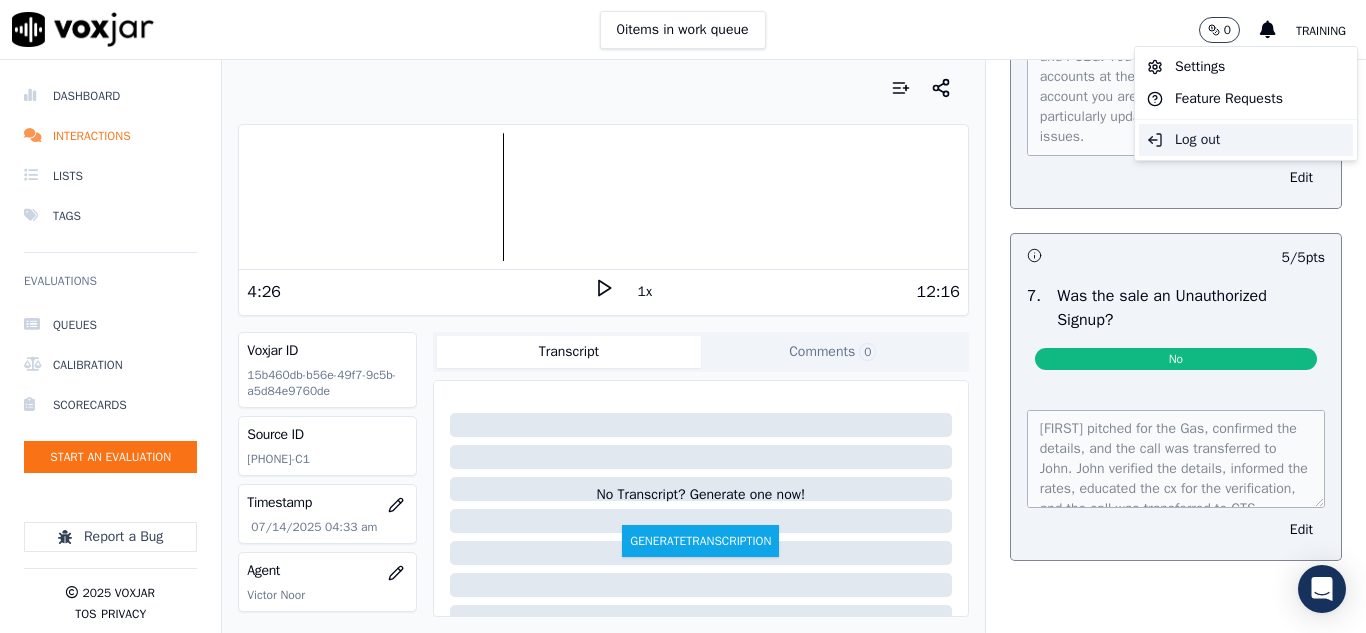 click on "Log out" at bounding box center [1246, 140] 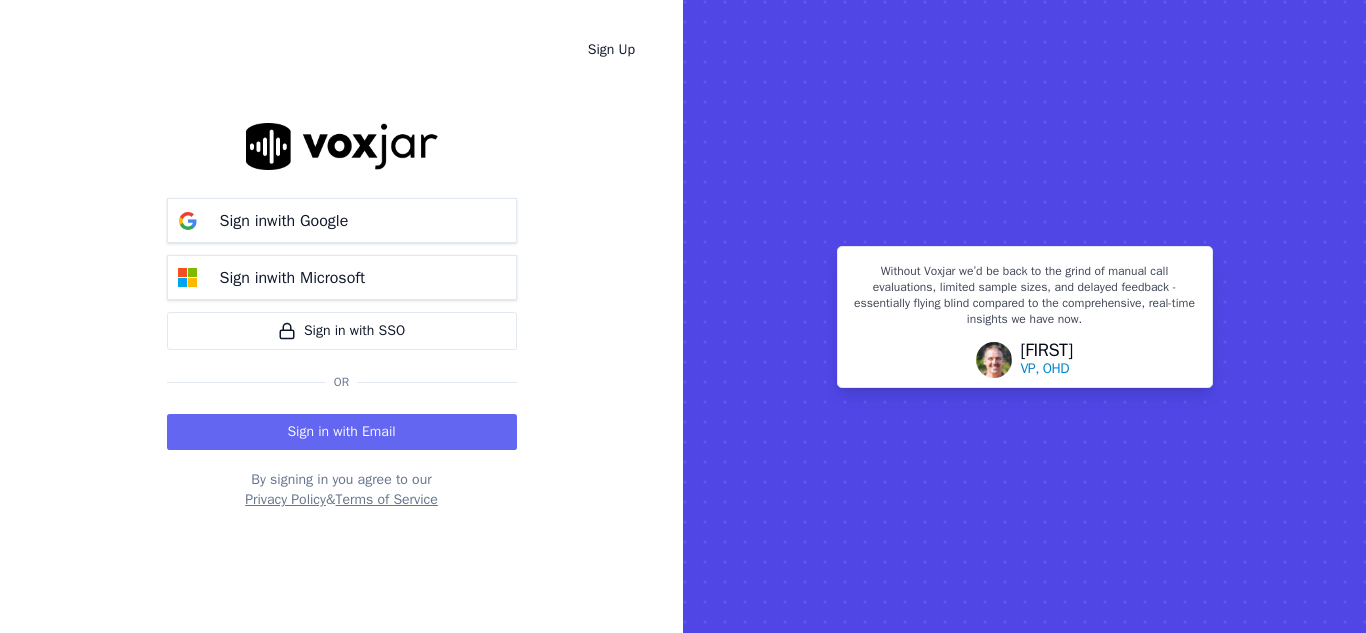 scroll, scrollTop: 0, scrollLeft: 0, axis: both 